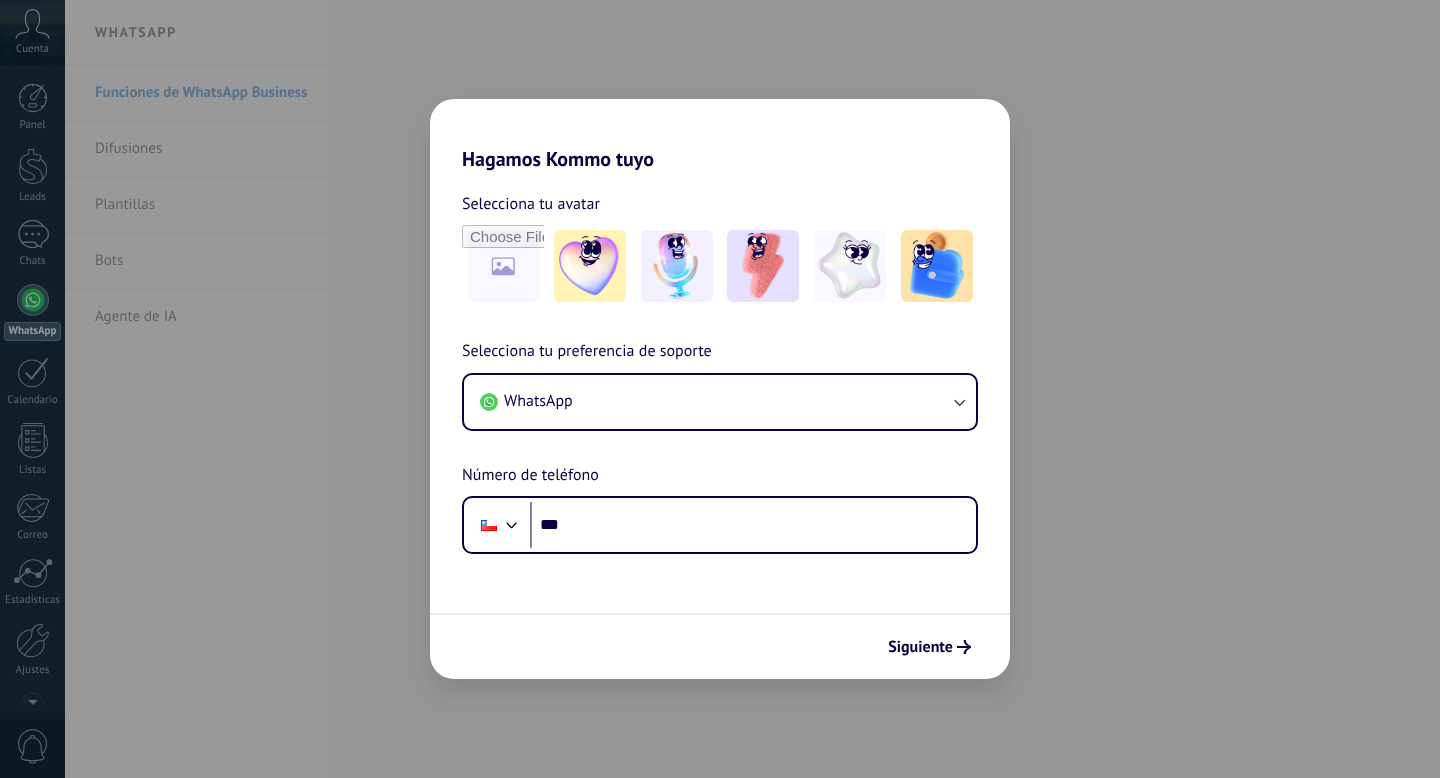 scroll, scrollTop: 0, scrollLeft: 0, axis: both 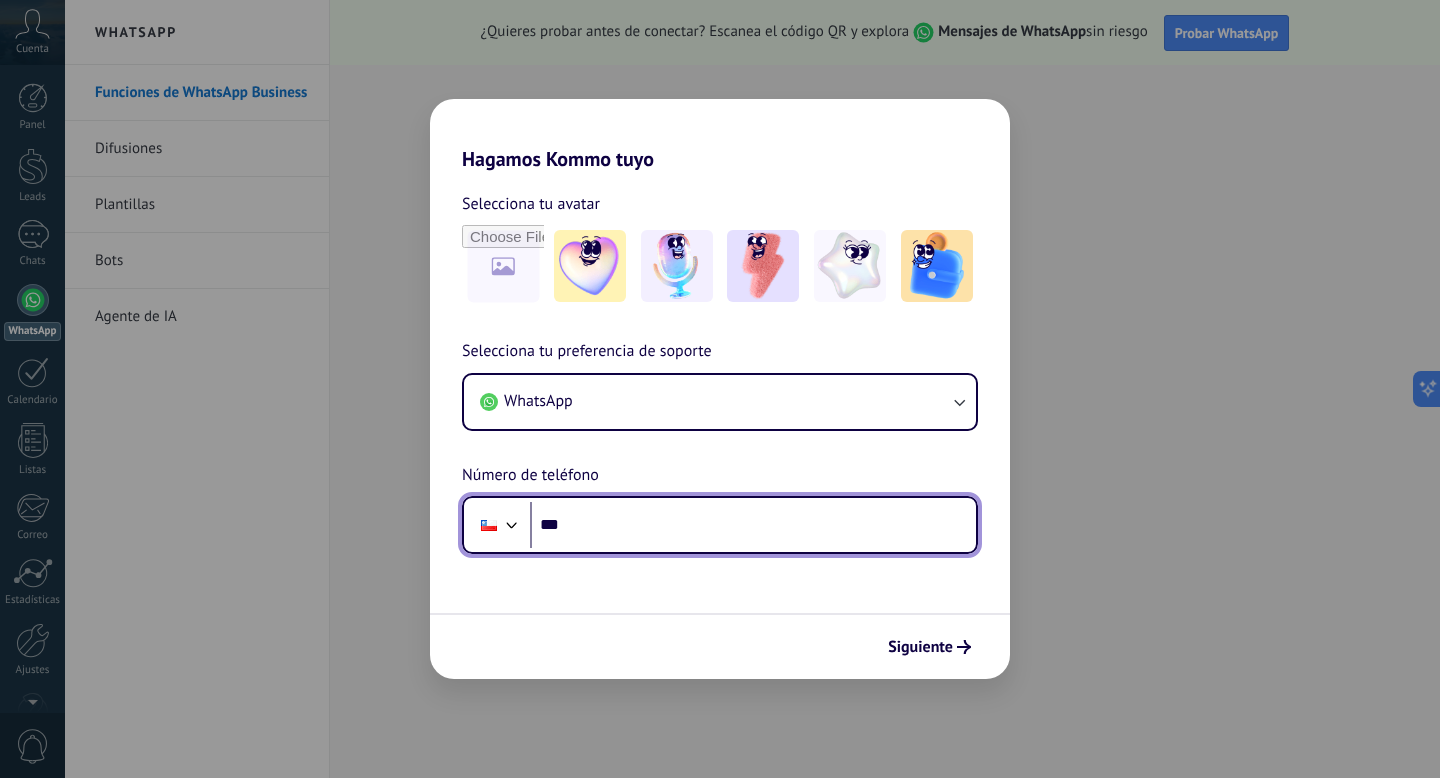 click on "***" at bounding box center [753, 525] 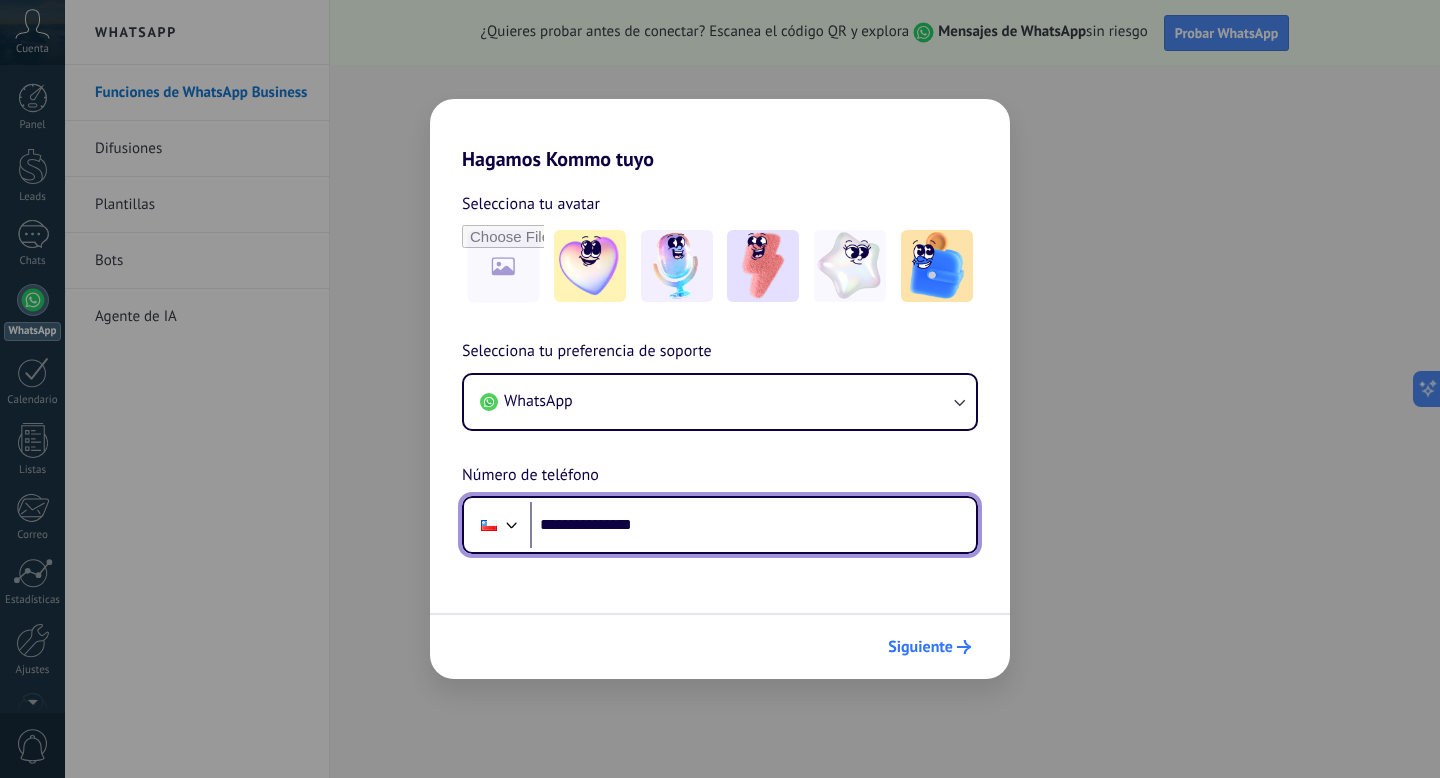 type on "**********" 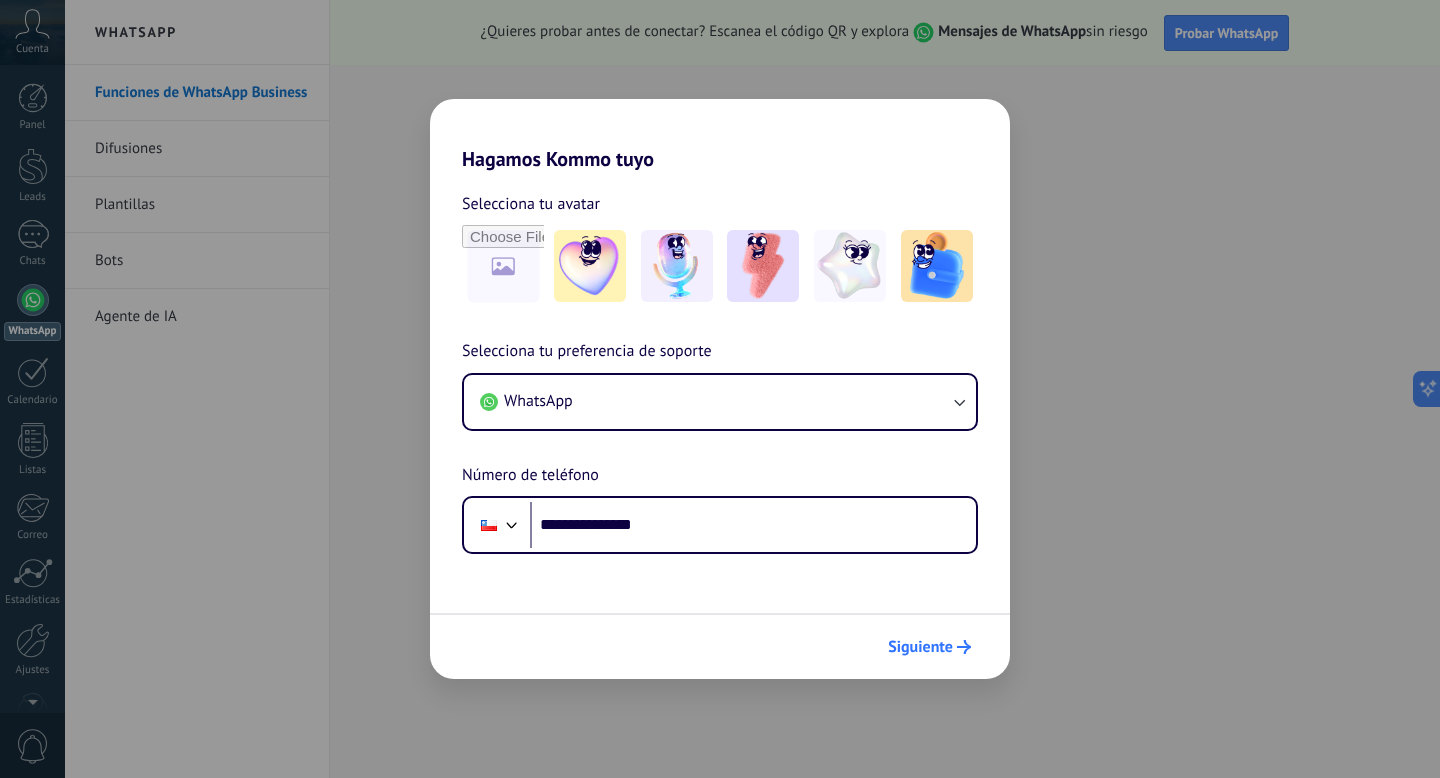 click on "Siguiente" at bounding box center [920, 647] 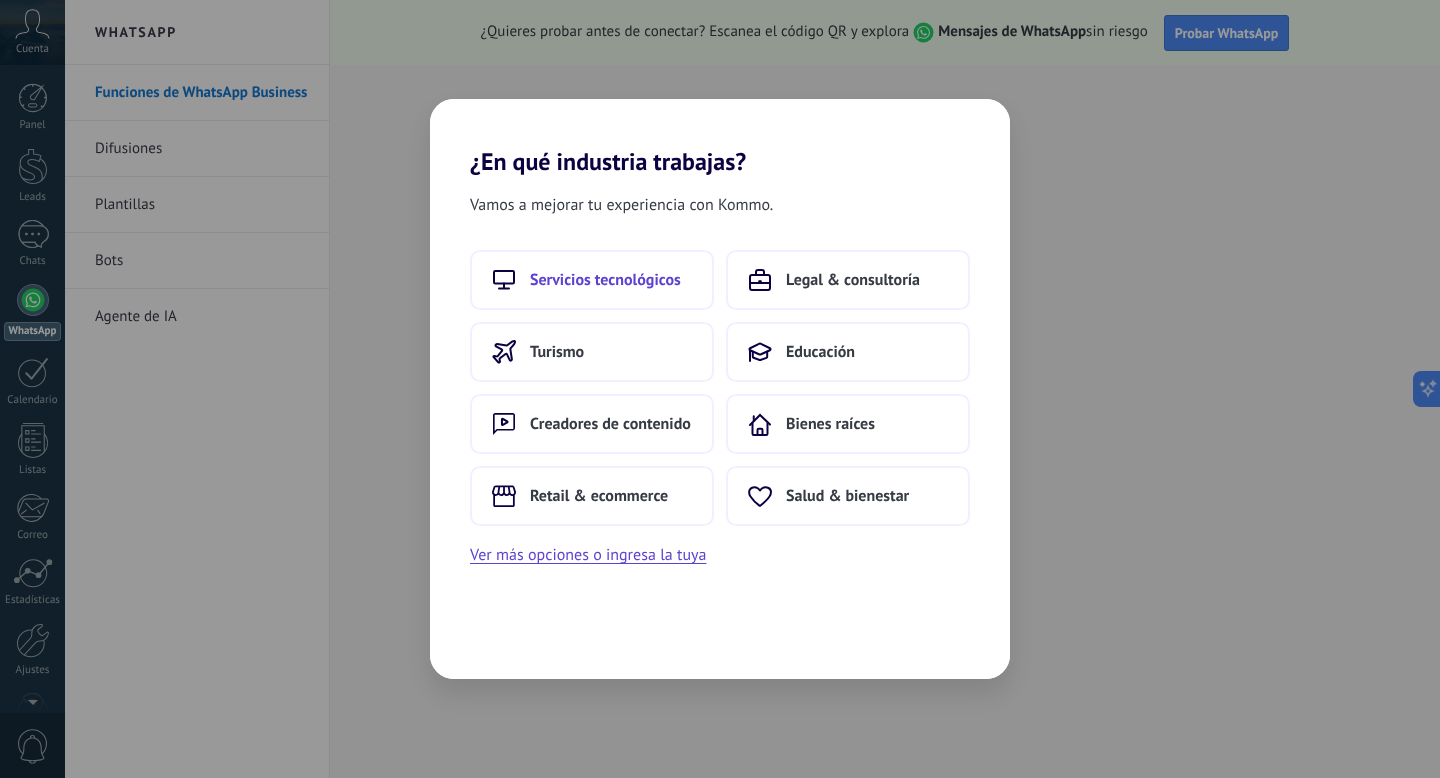 click on "Servicios tecnológicos" at bounding box center (605, 280) 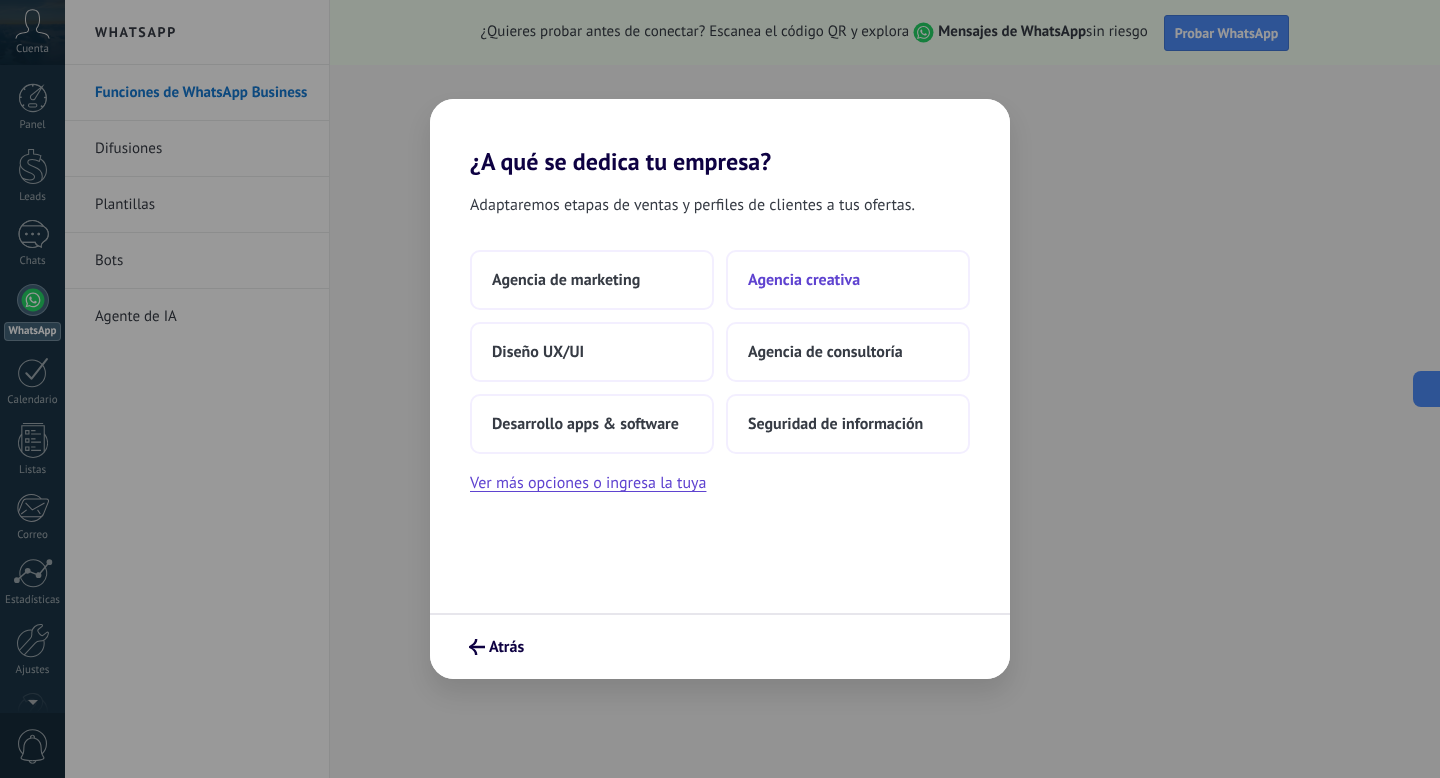 click on "Agencia creativa" at bounding box center [804, 280] 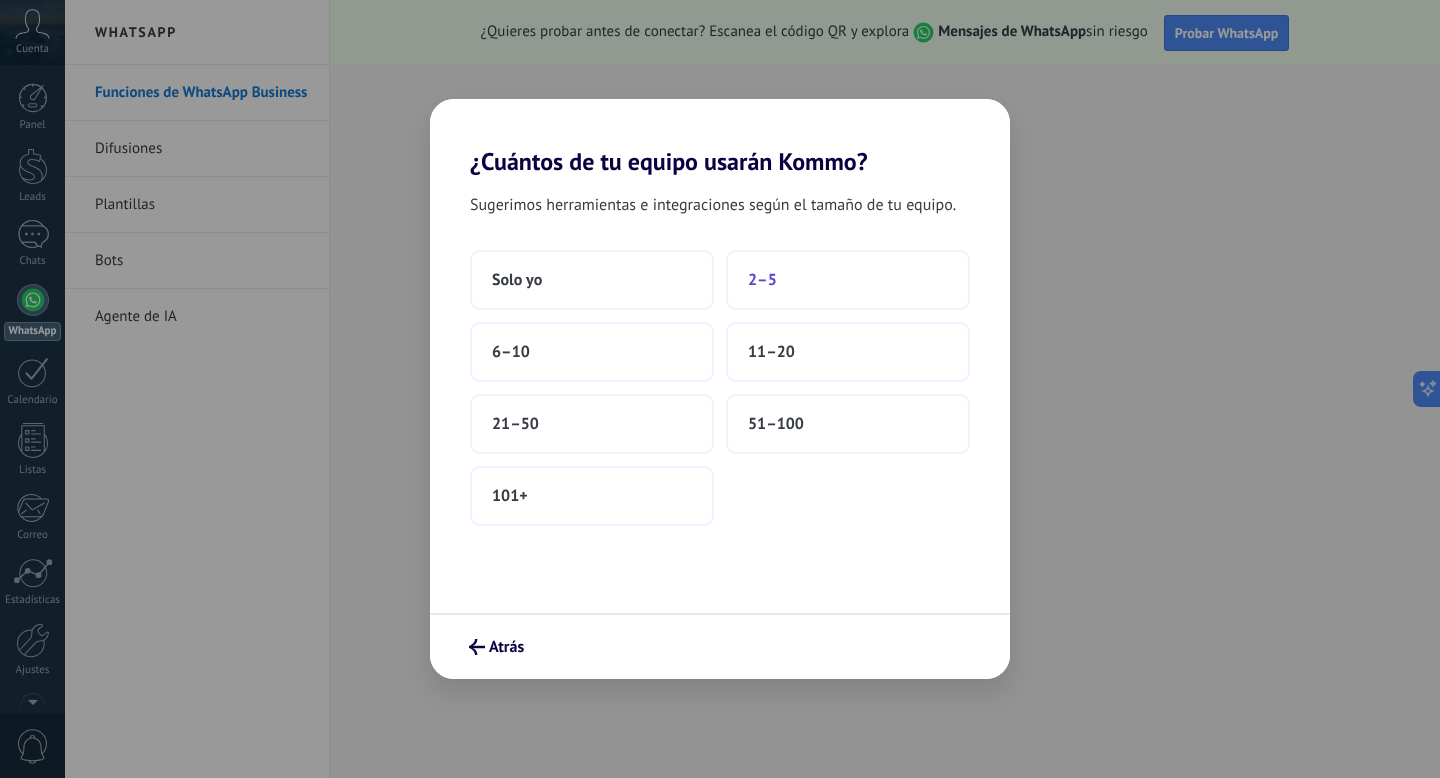 click on "2–5" at bounding box center (762, 280) 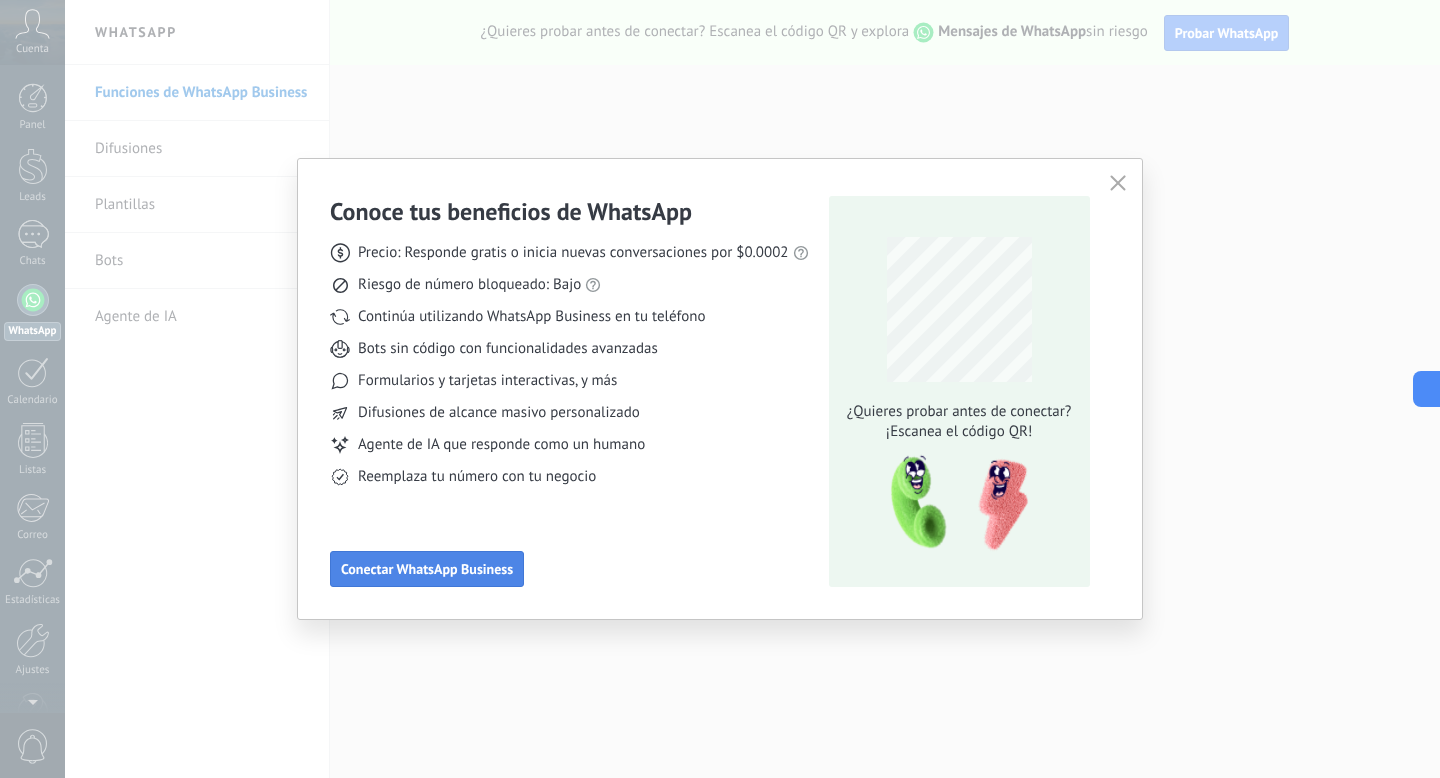 click on "Conectar WhatsApp Business" at bounding box center [427, 569] 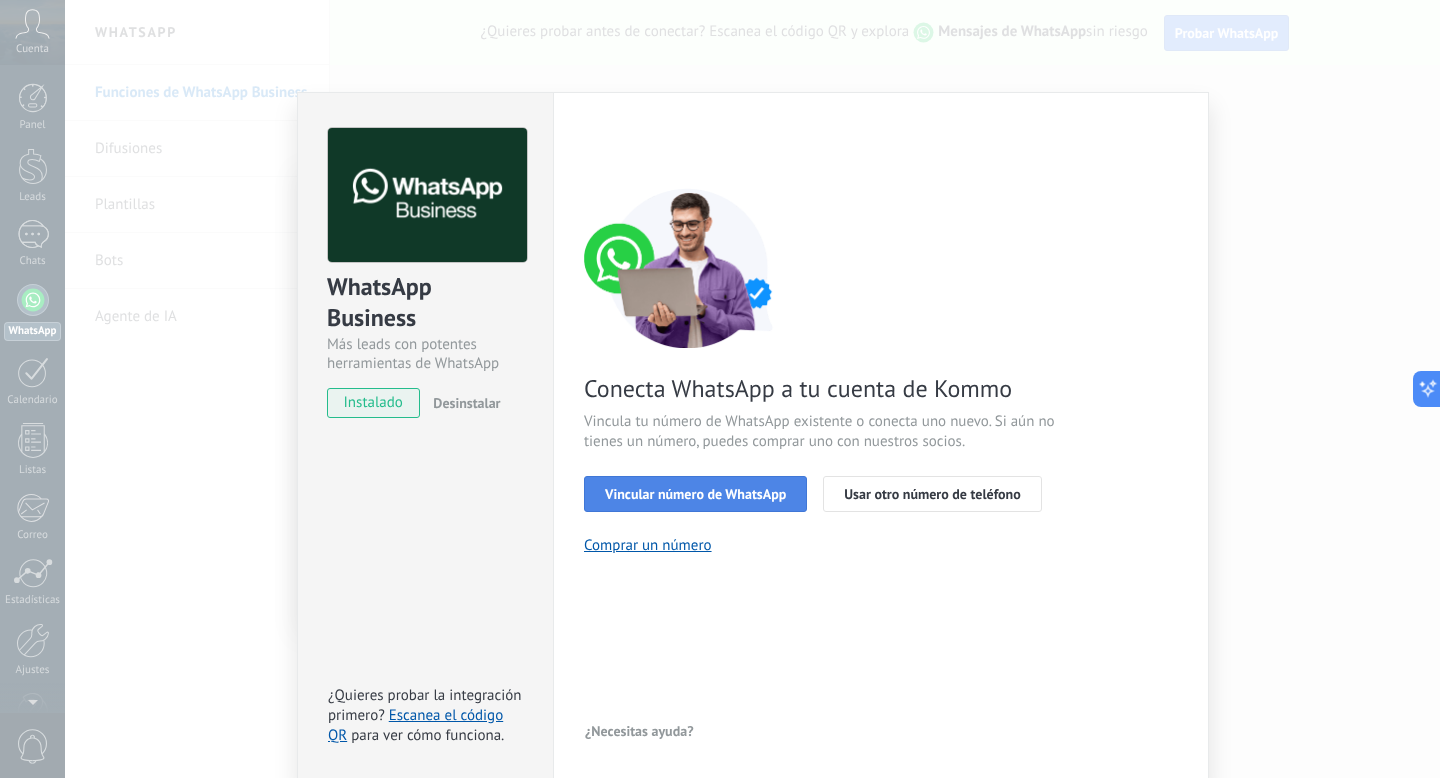 click on "Vincular número de WhatsApp" at bounding box center [695, 494] 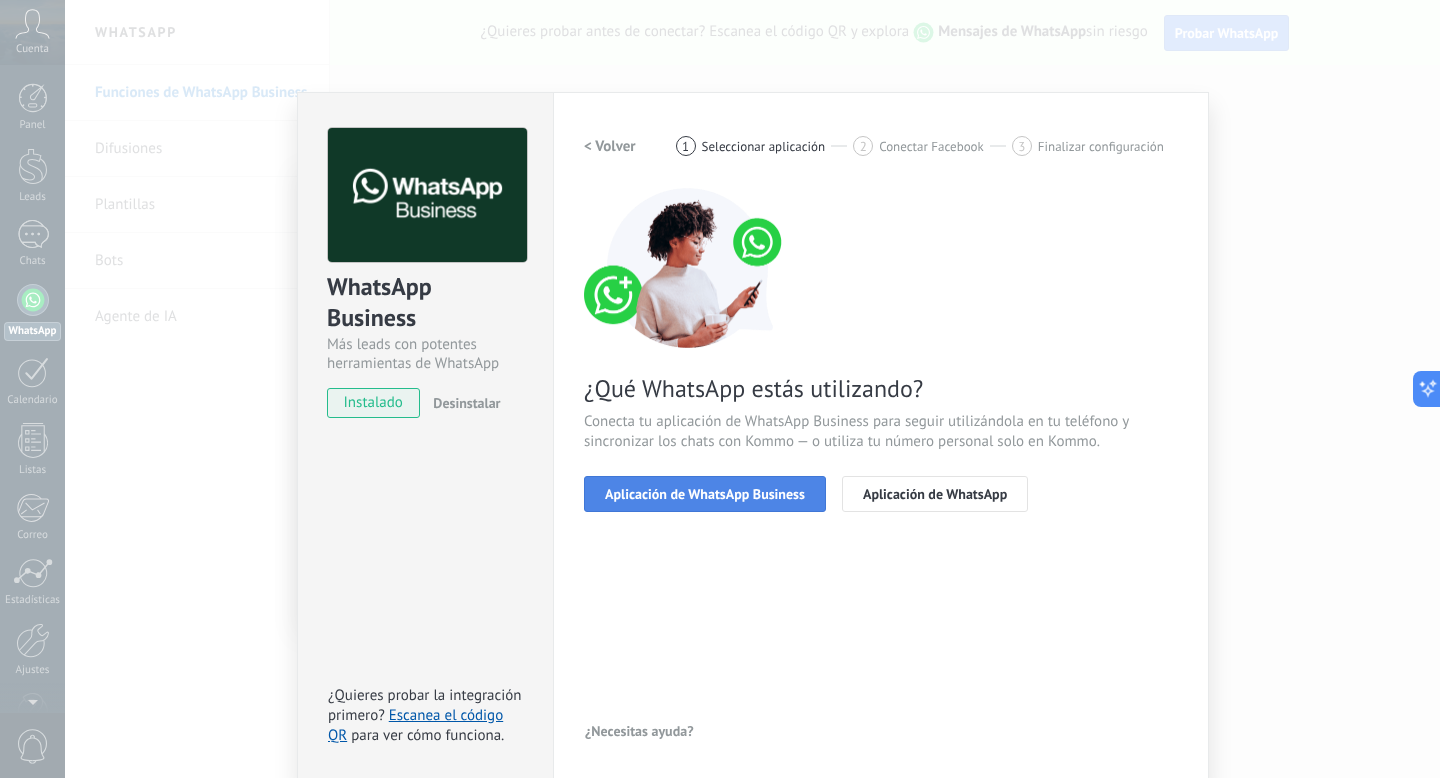 click on "Aplicación de WhatsApp Business" at bounding box center [705, 494] 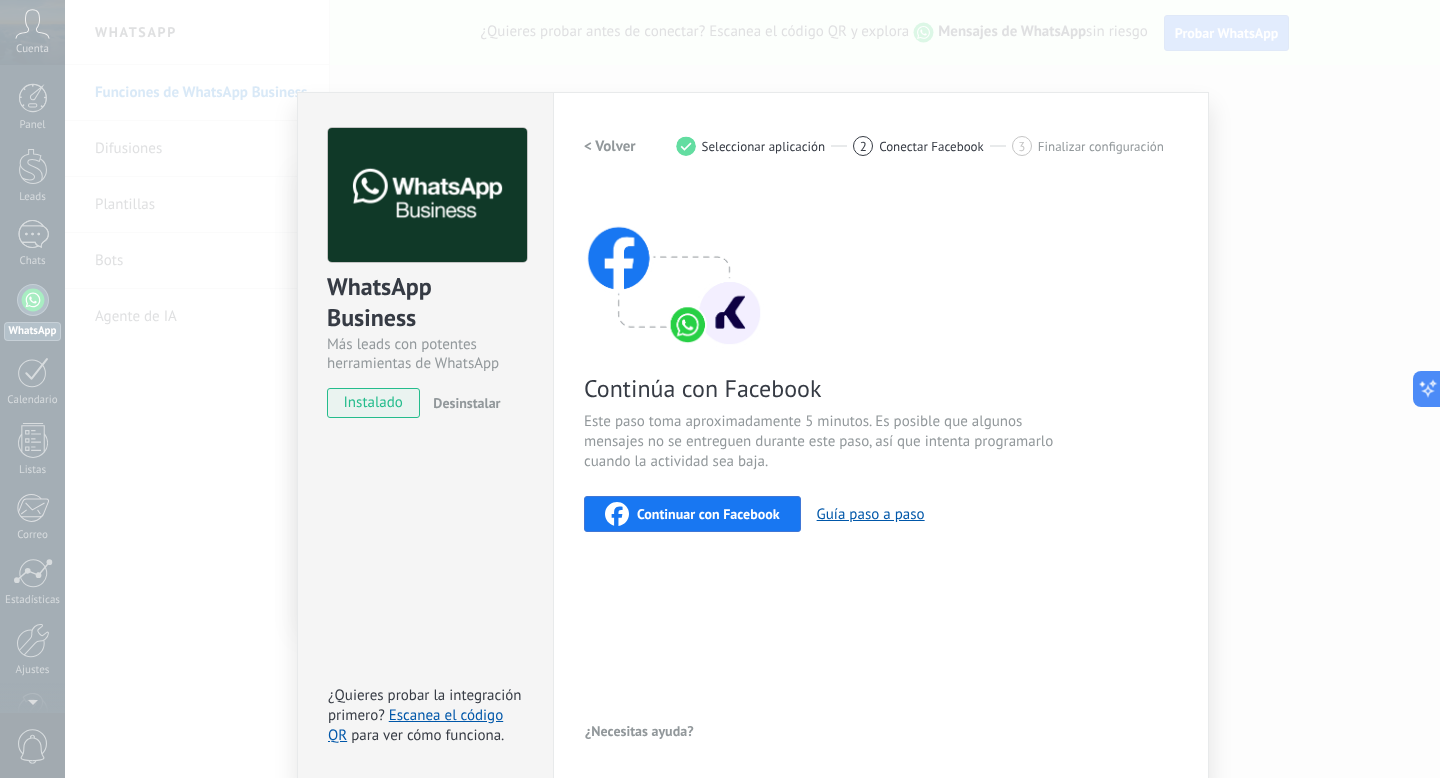 click on "Continuar con Facebook" at bounding box center [708, 514] 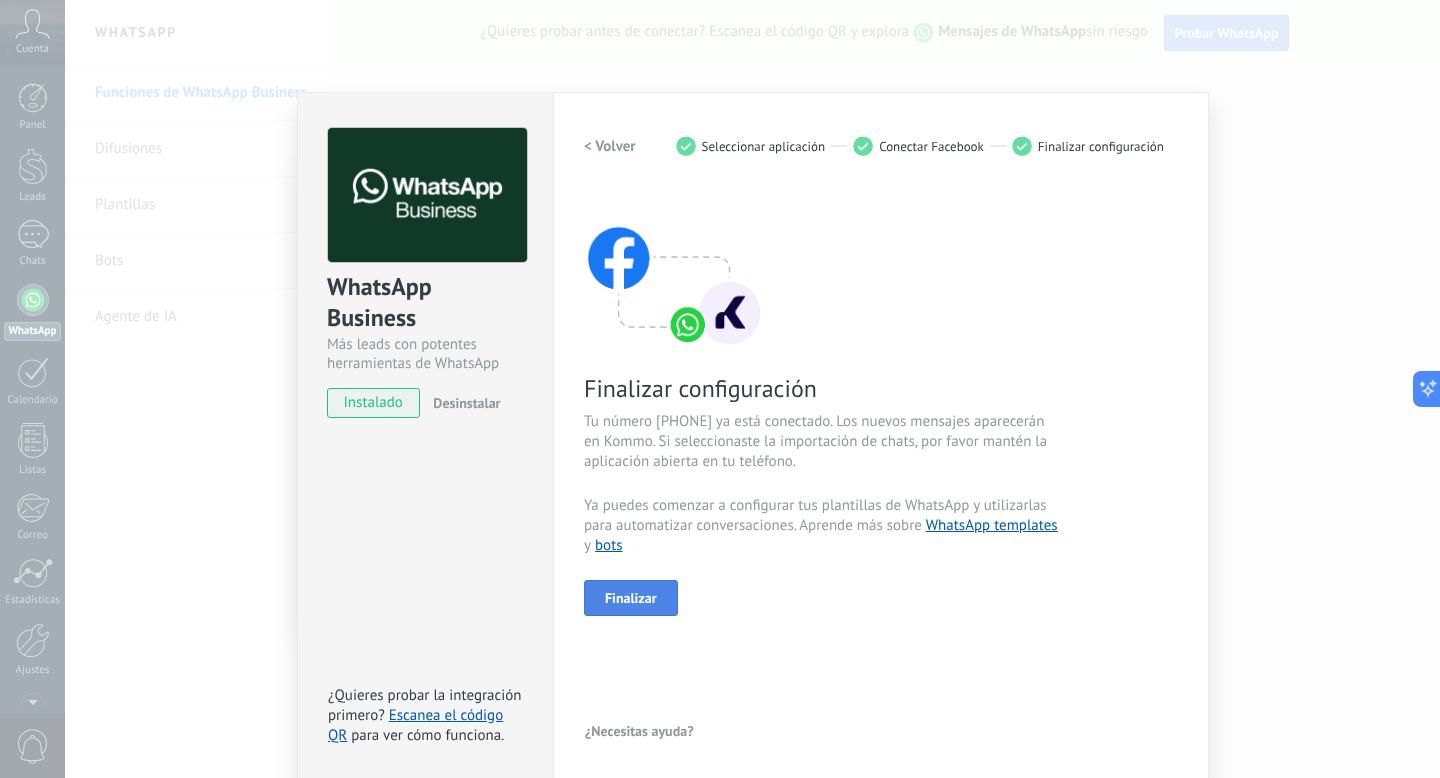 click on "Finalizar" at bounding box center [631, 598] 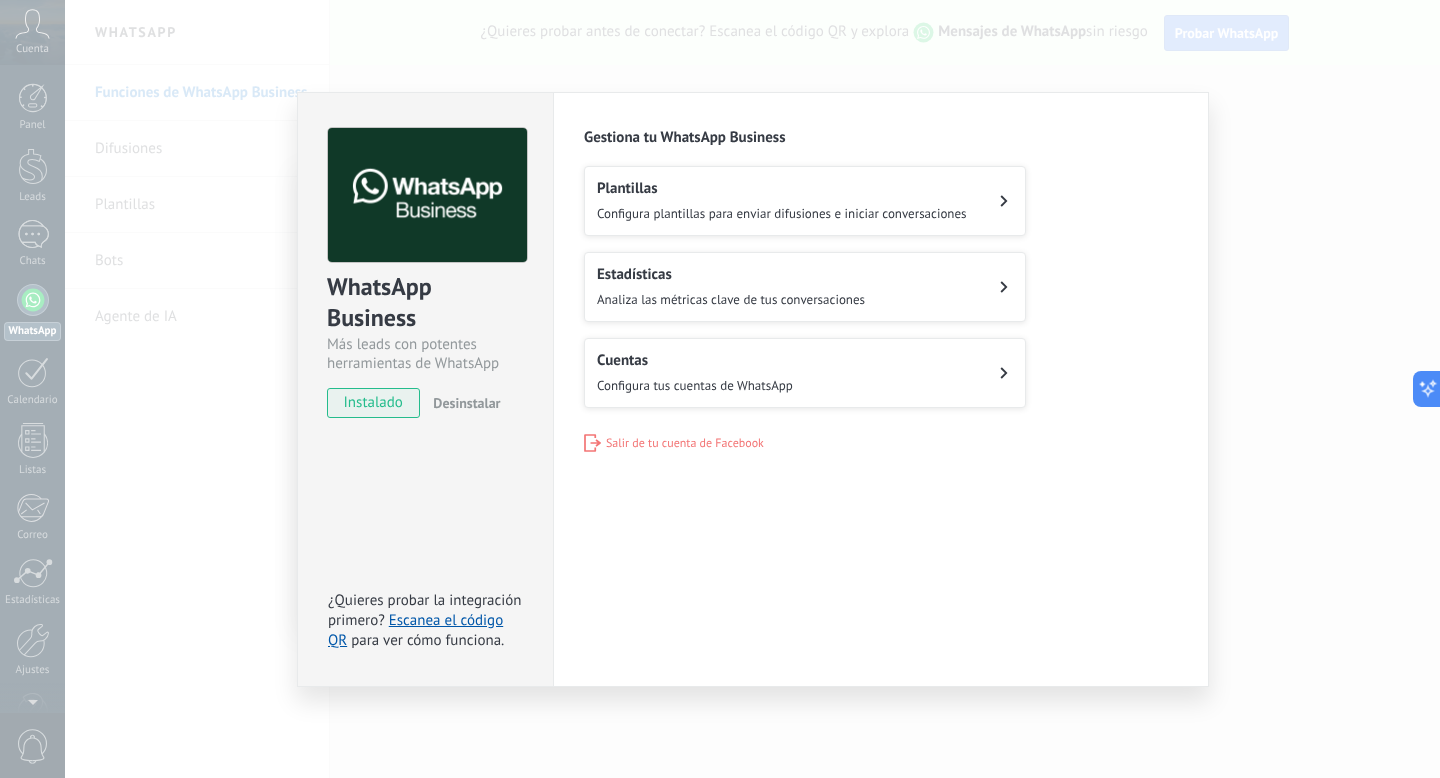 click on "Plantillas Configura plantillas para enviar difusiones e iniciar conversaciones" at bounding box center [805, 201] 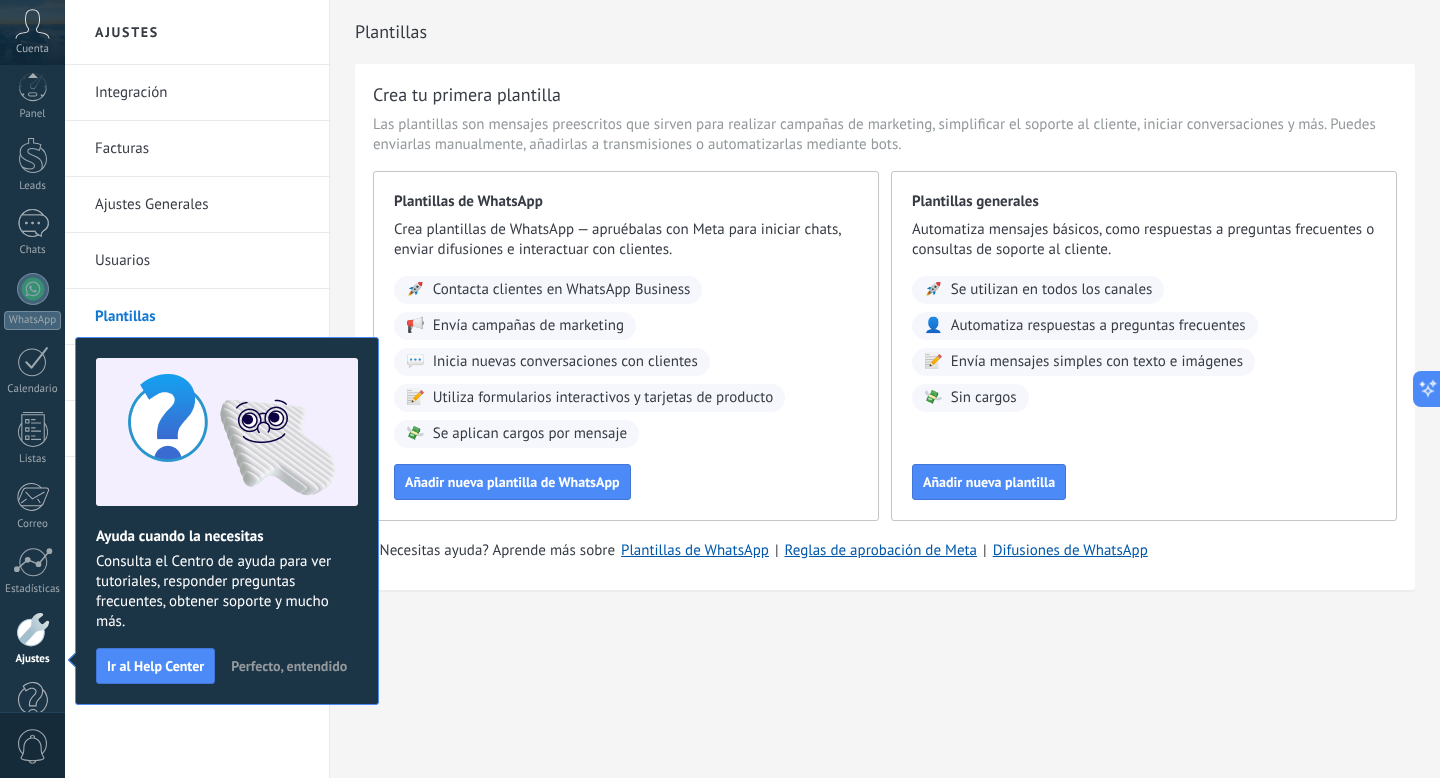 scroll, scrollTop: 54, scrollLeft: 0, axis: vertical 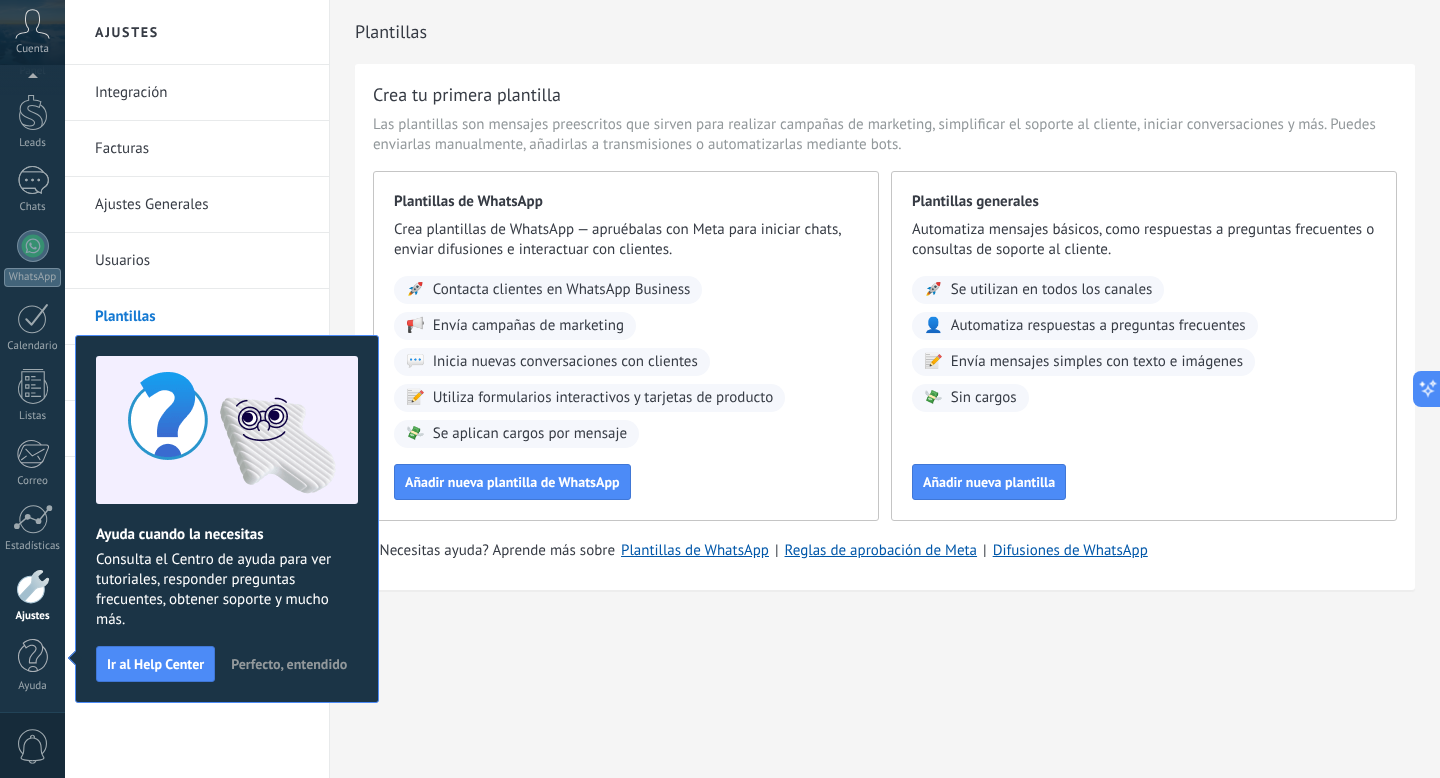 click on "Envía campañas de marketing" at bounding box center [528, 326] 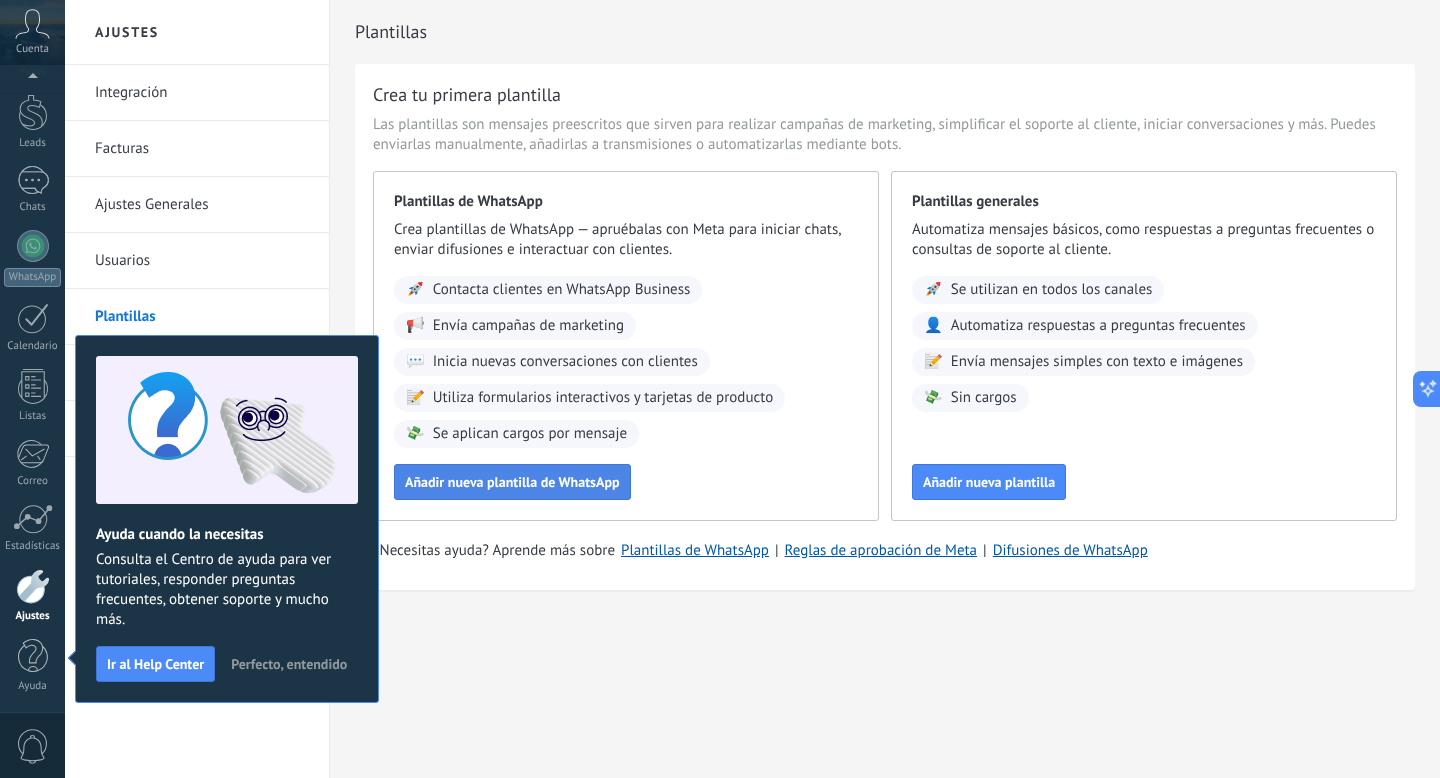 click on "Añadir nueva plantilla de WhatsApp" at bounding box center [512, 482] 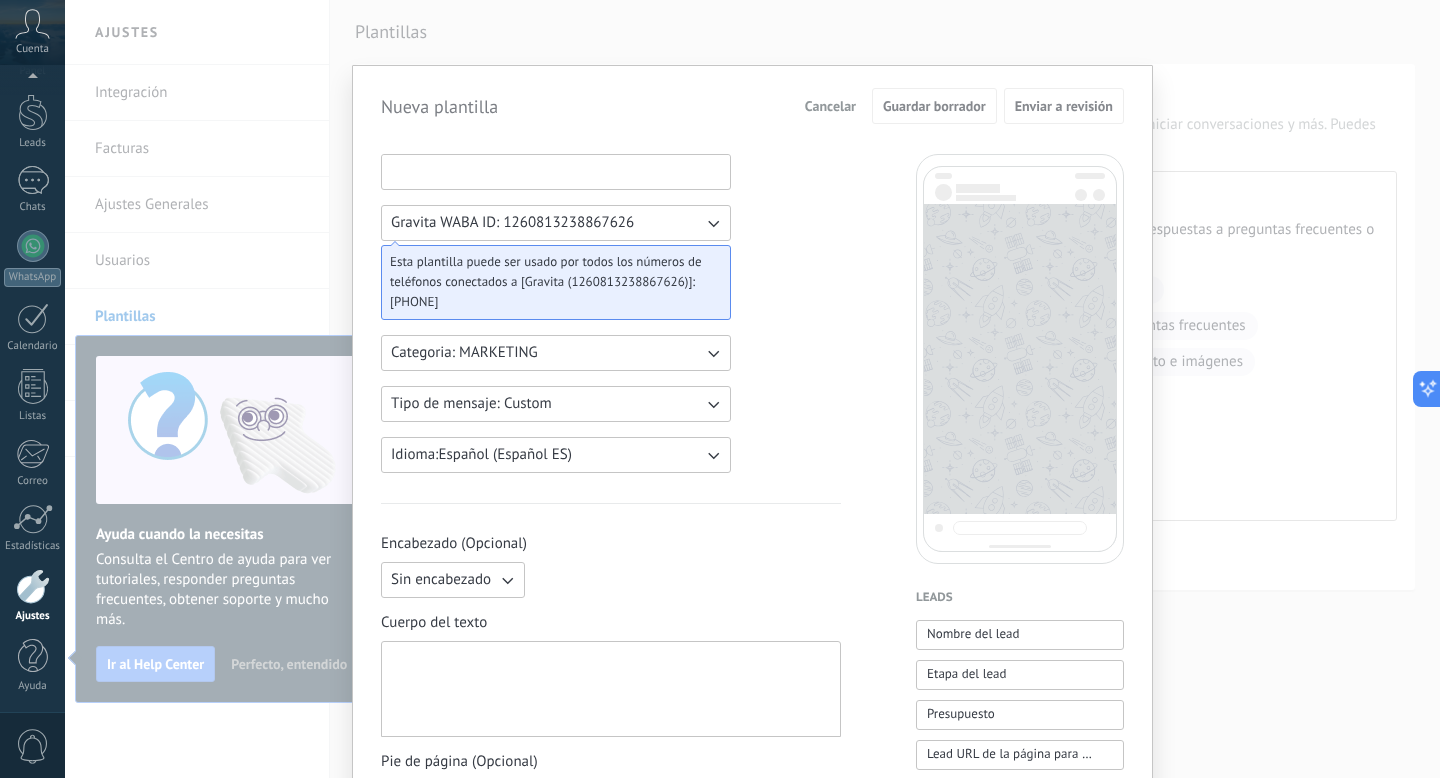 click at bounding box center [556, 171] 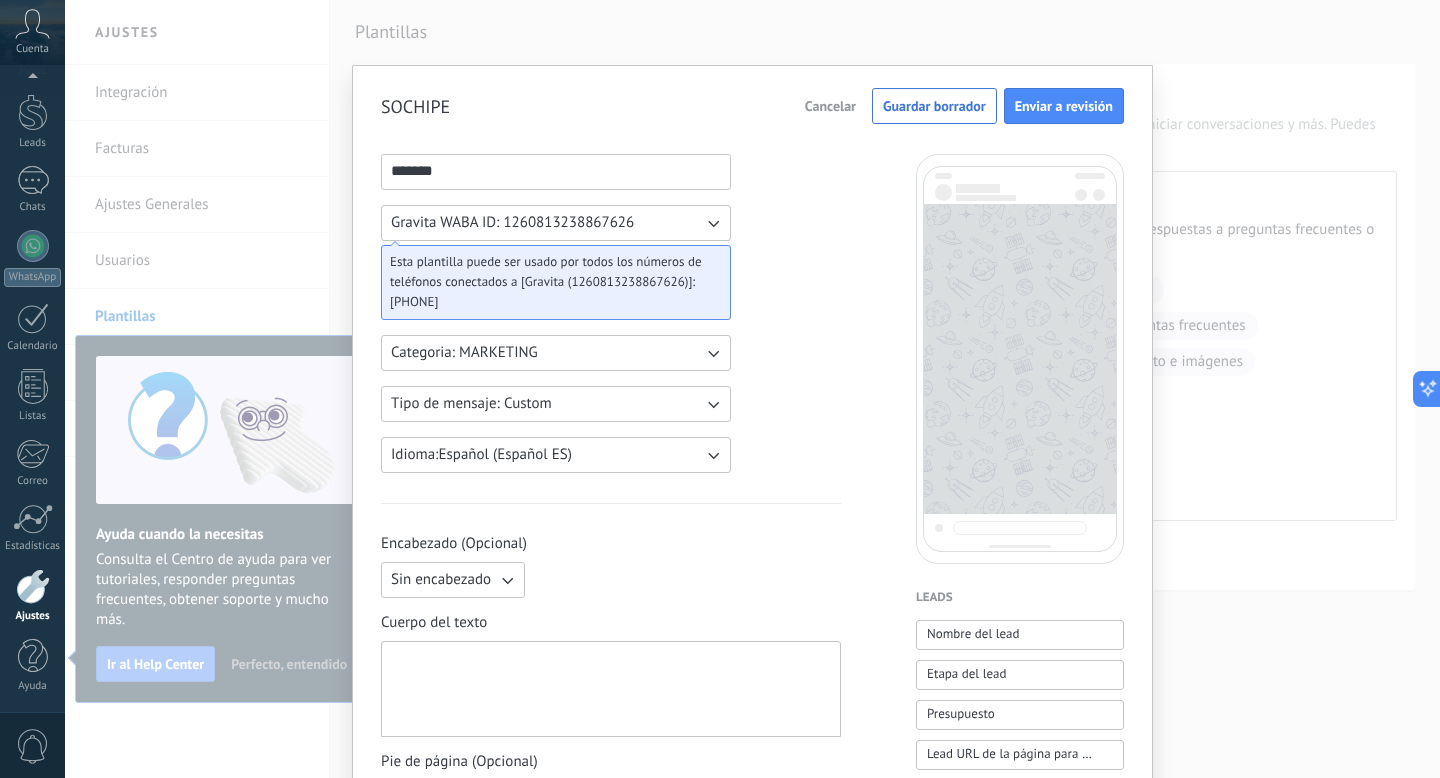 type on "*******" 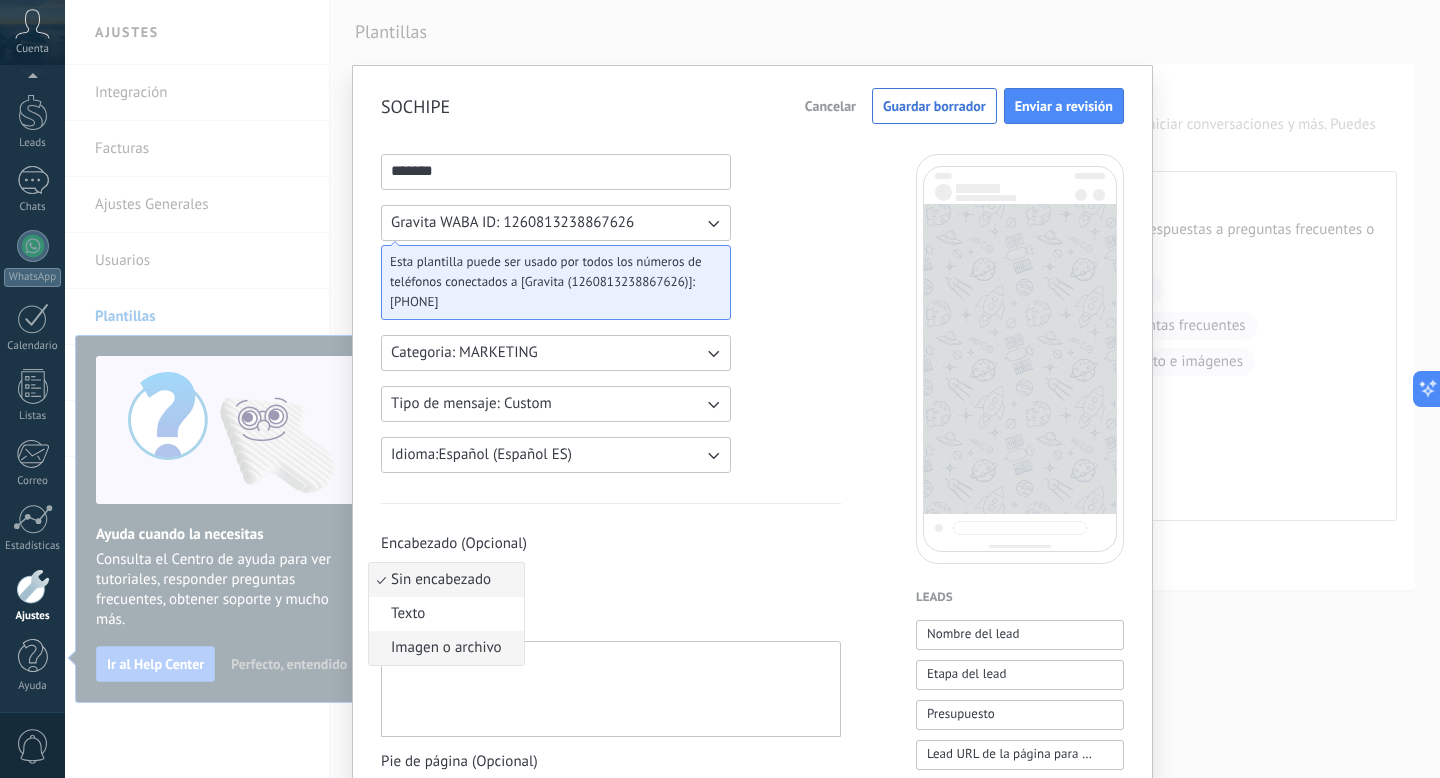 click on "Imagen o archivo" at bounding box center [446, 648] 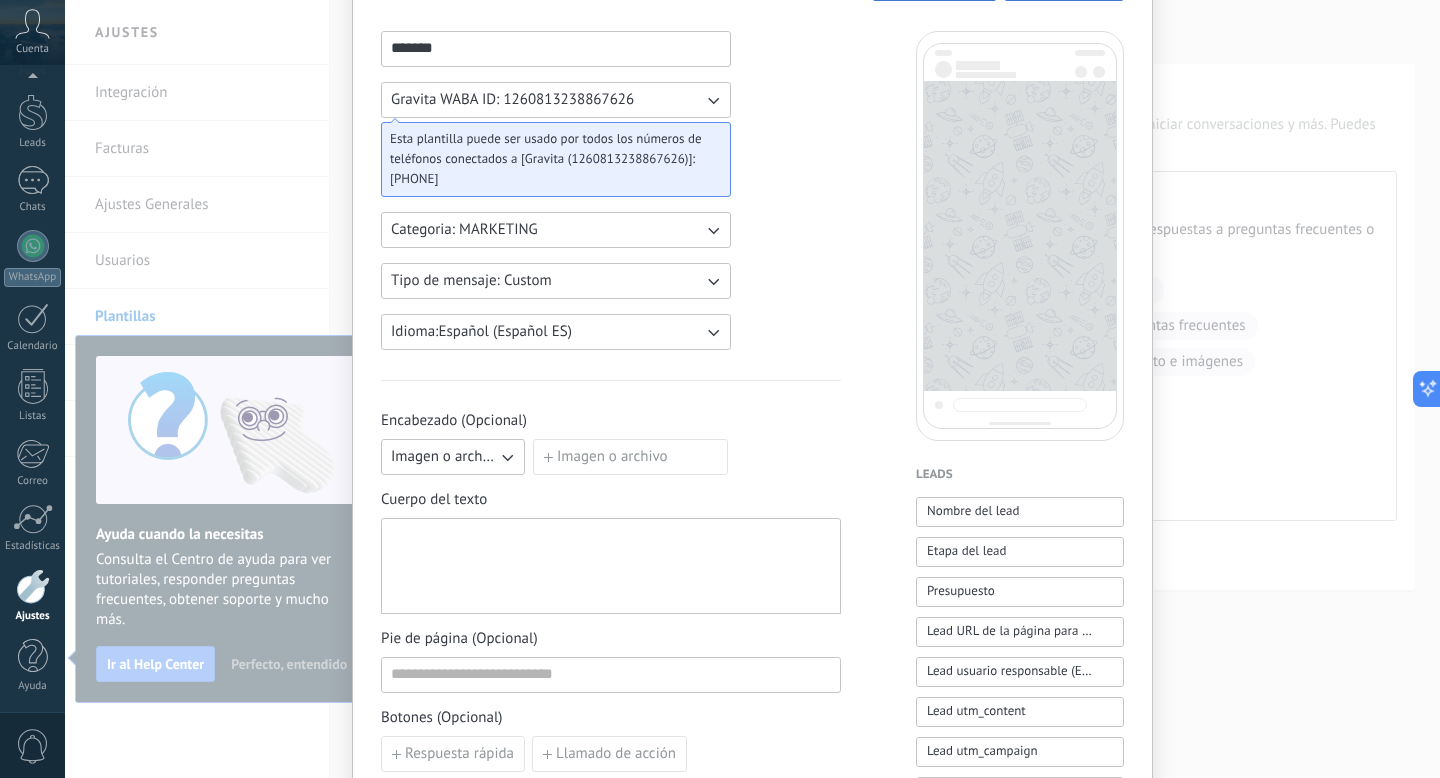 scroll, scrollTop: 143, scrollLeft: 0, axis: vertical 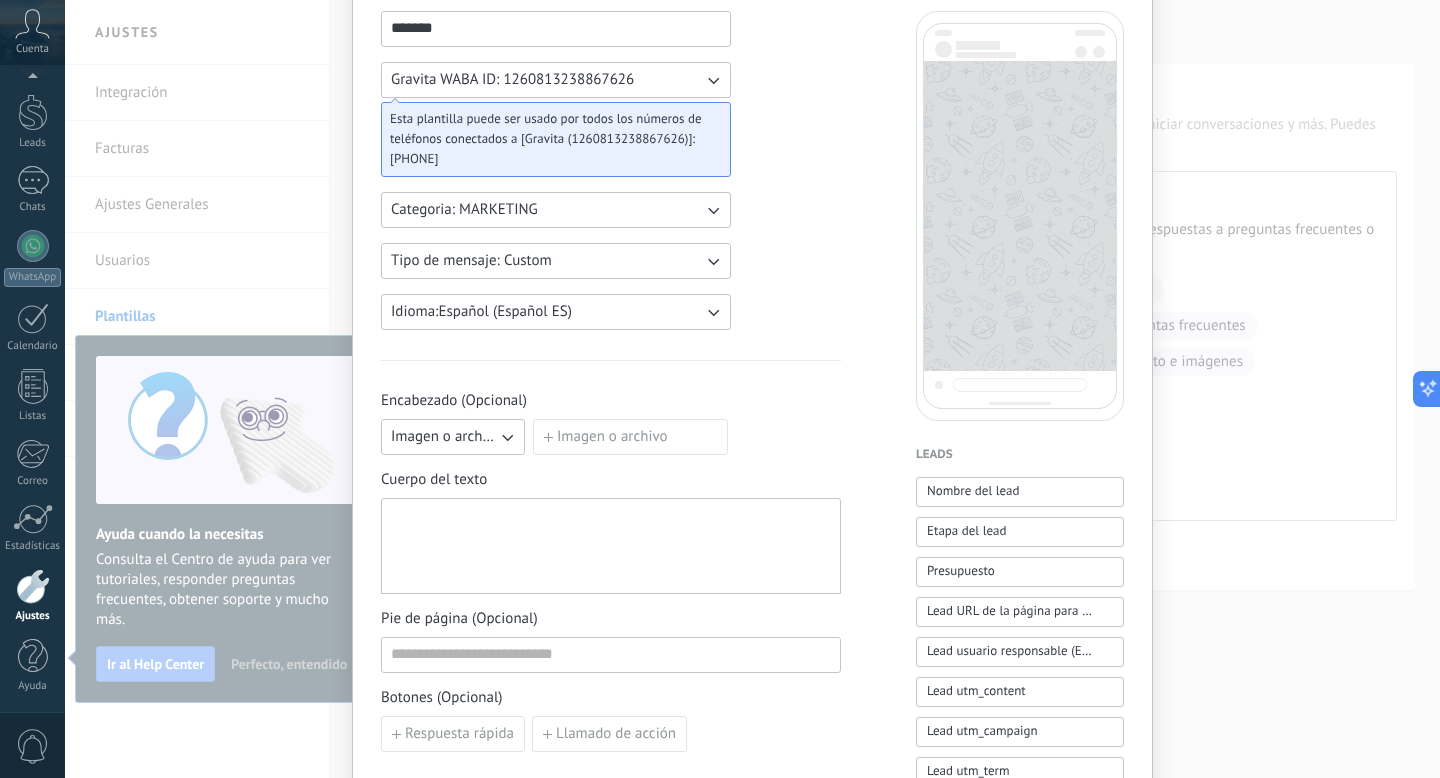 click on "Imagen o archivo" at bounding box center (630, 437) 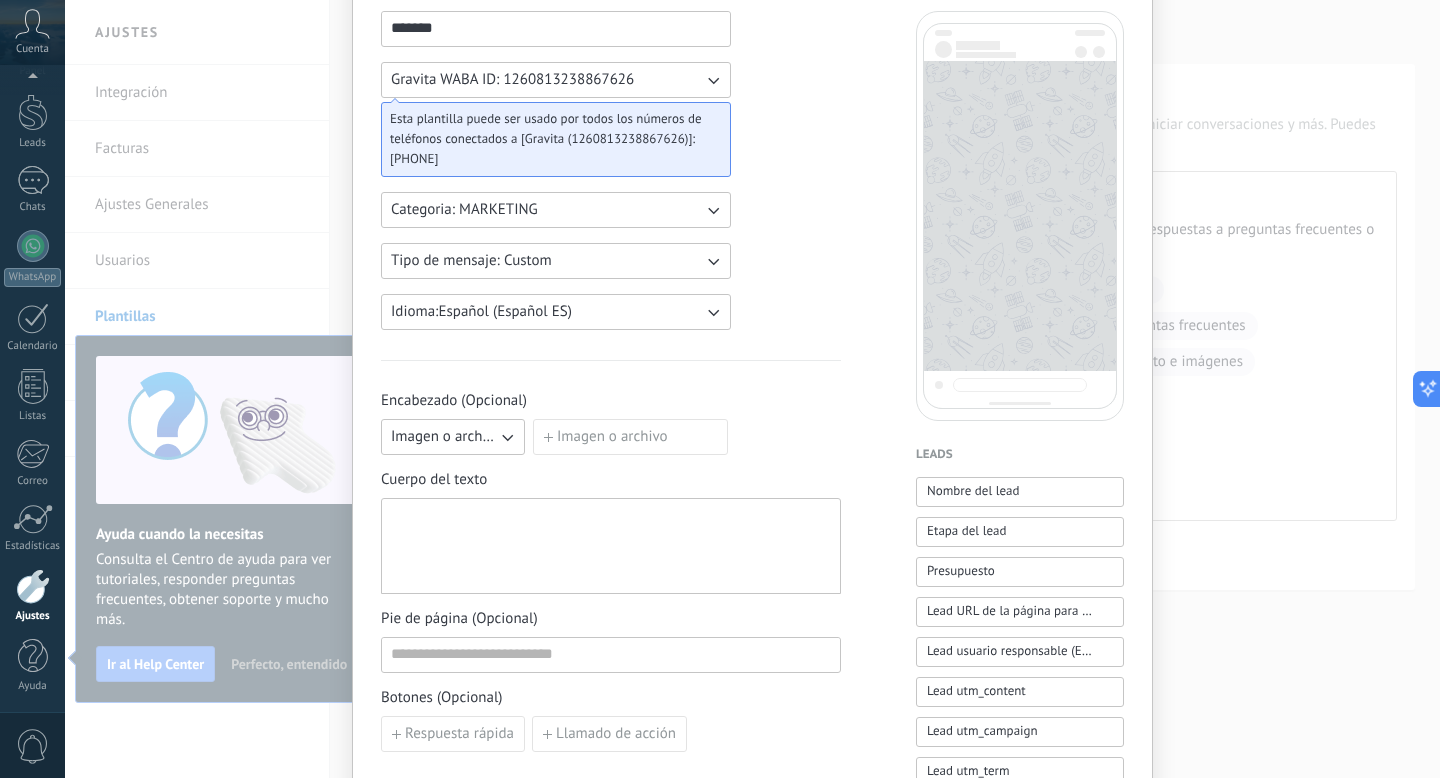 click at bounding box center [611, 546] 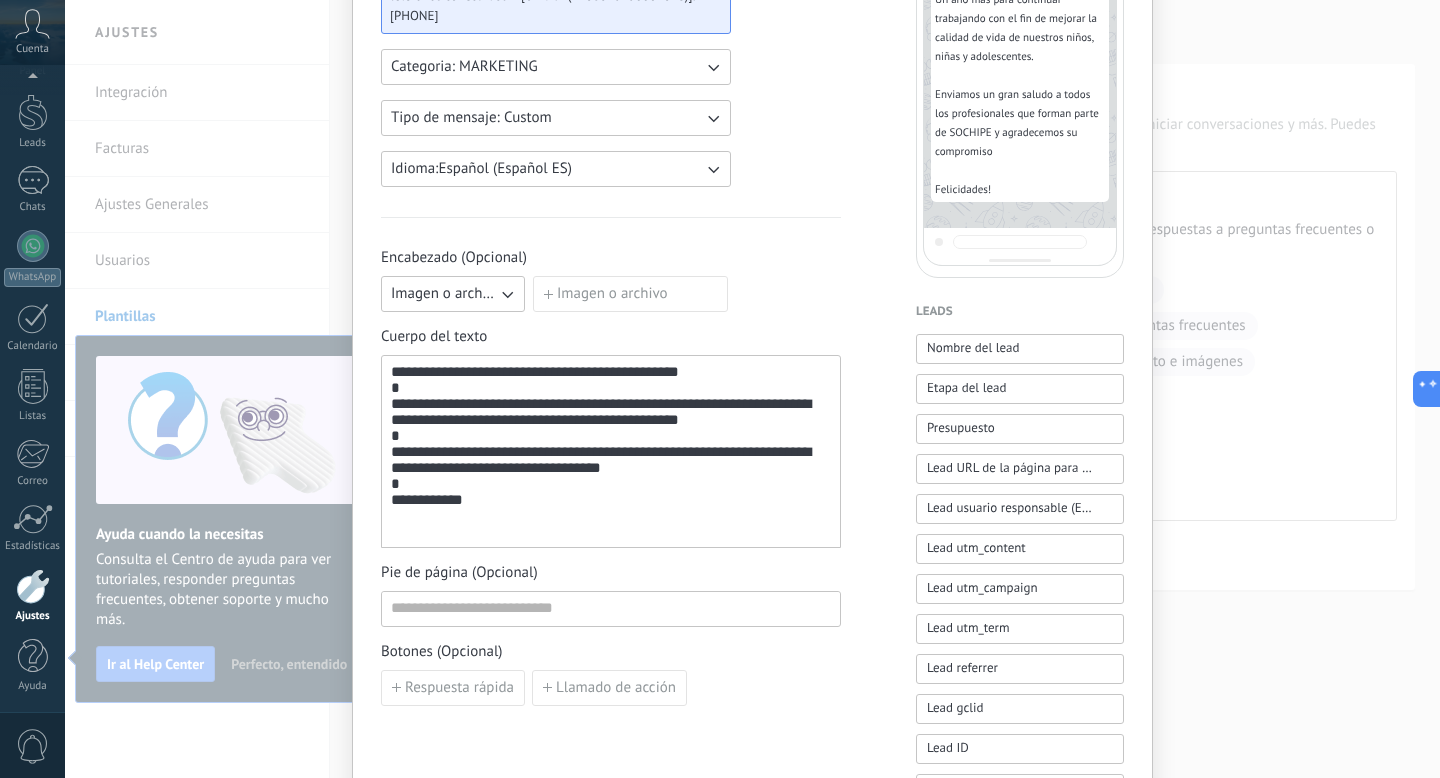 scroll, scrollTop: 289, scrollLeft: 0, axis: vertical 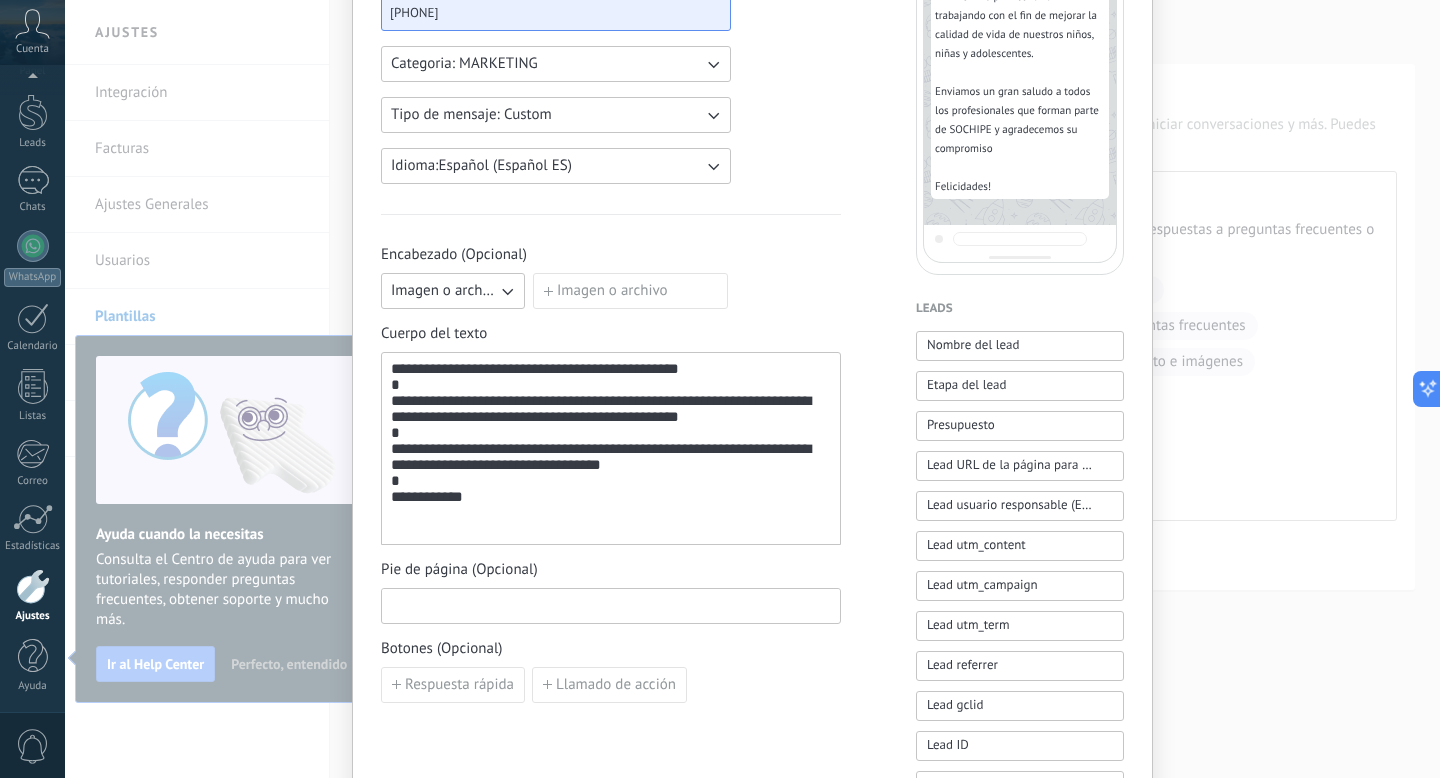 click at bounding box center (611, 605) 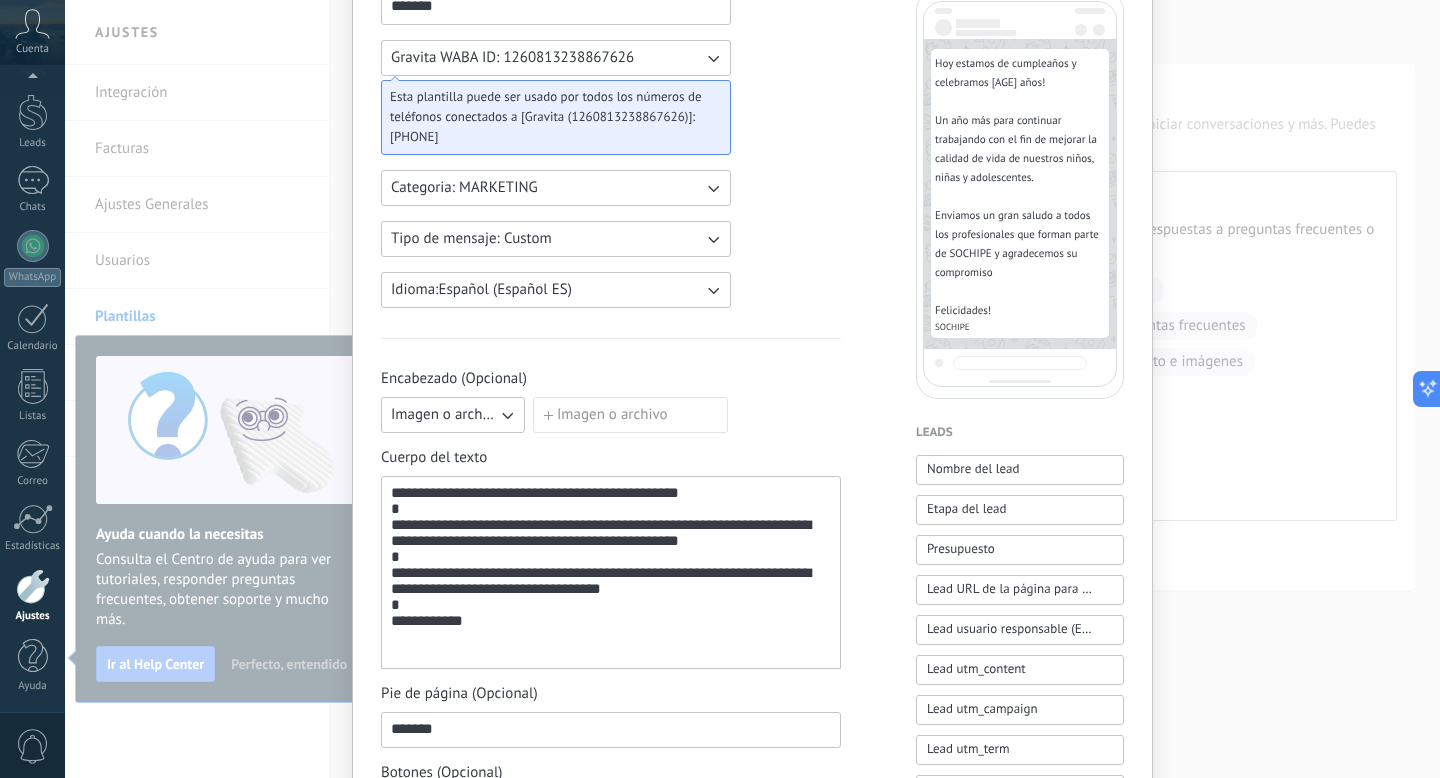scroll, scrollTop: 147, scrollLeft: 0, axis: vertical 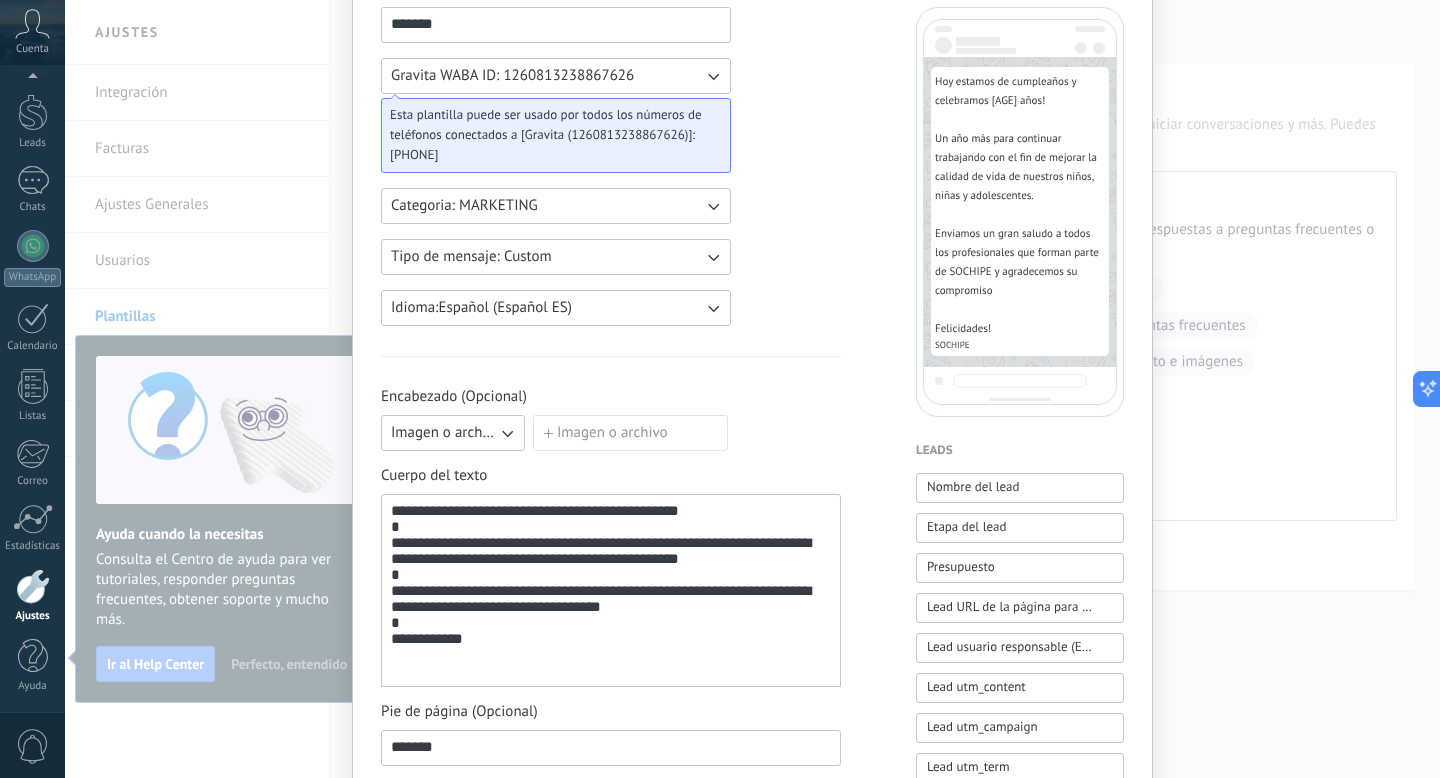 type on "*******" 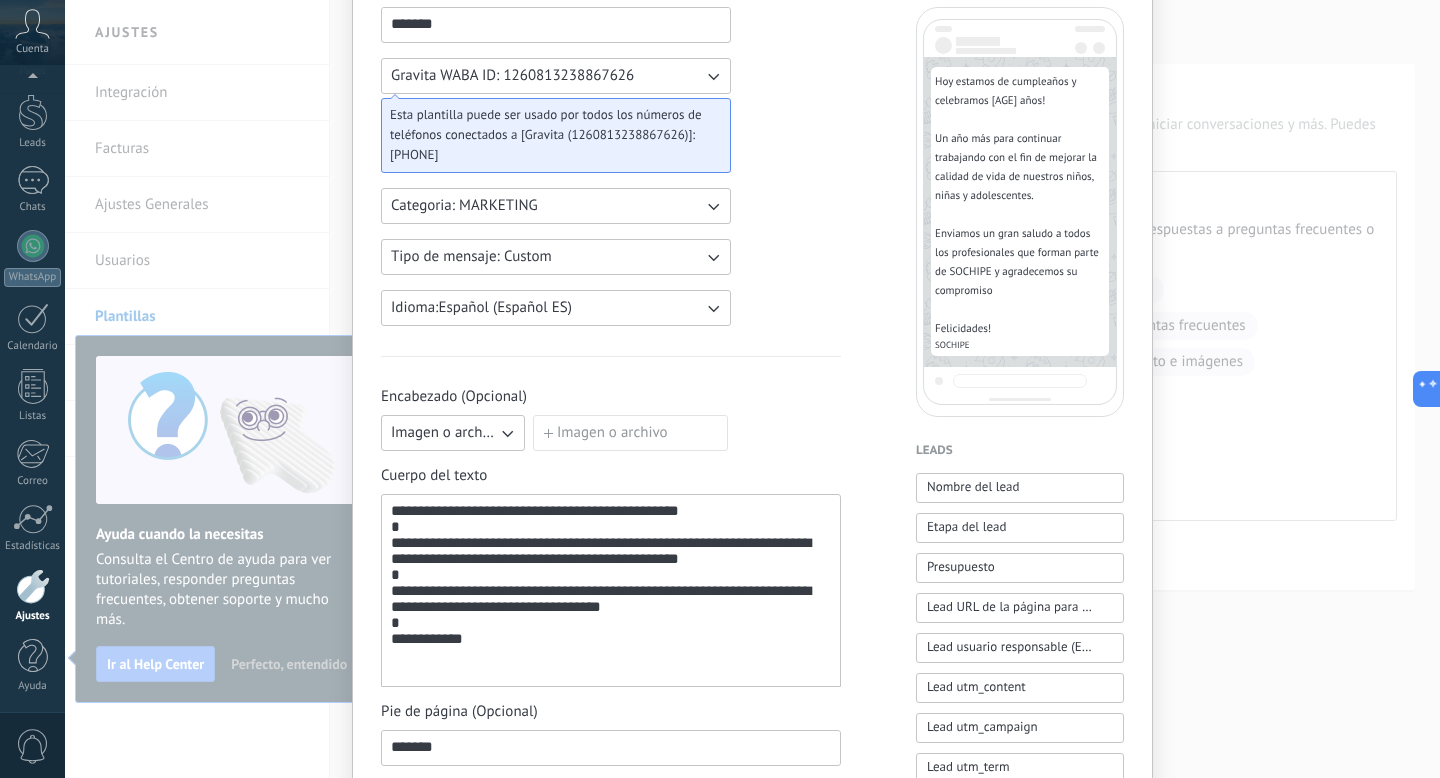 click on "Imagen o archivo" at bounding box center (630, 433) 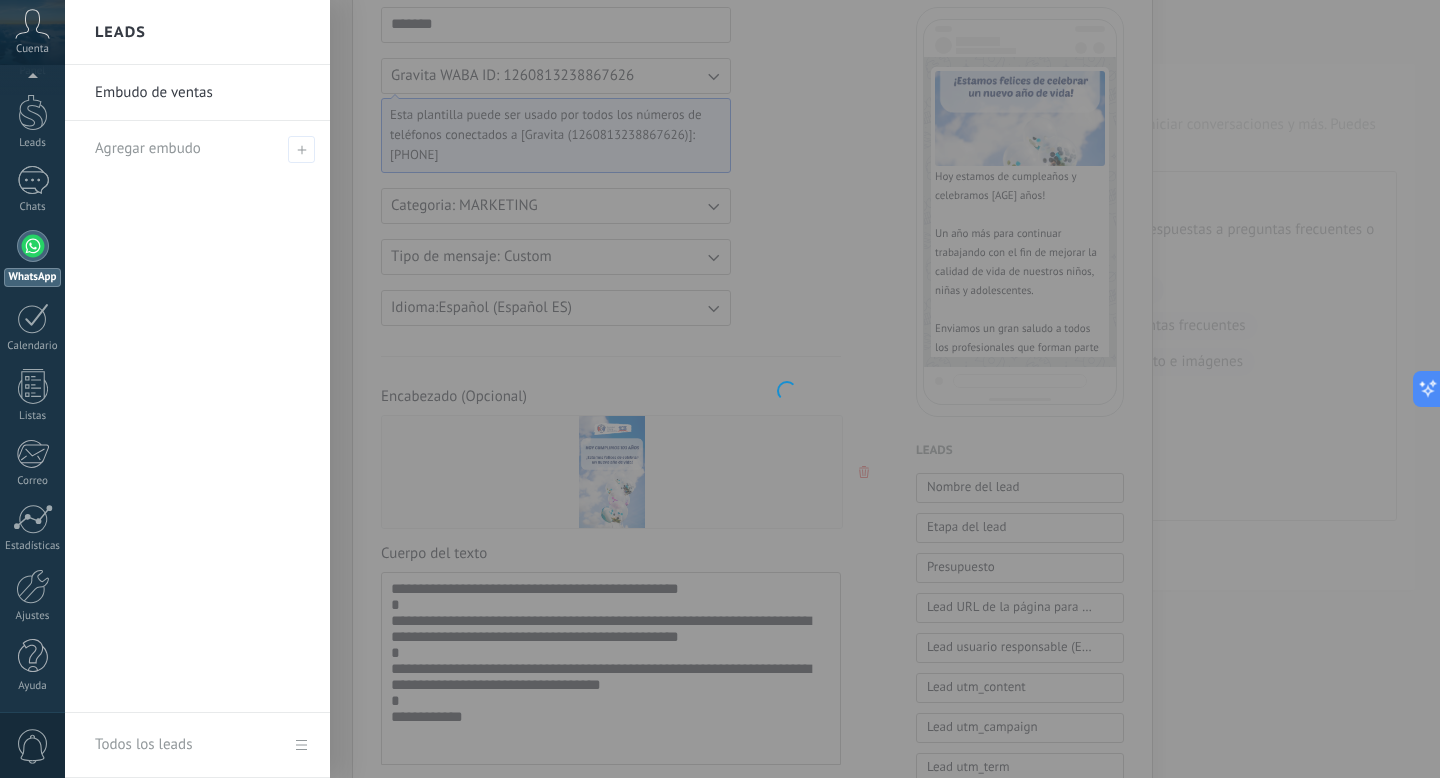scroll, scrollTop: 0, scrollLeft: 0, axis: both 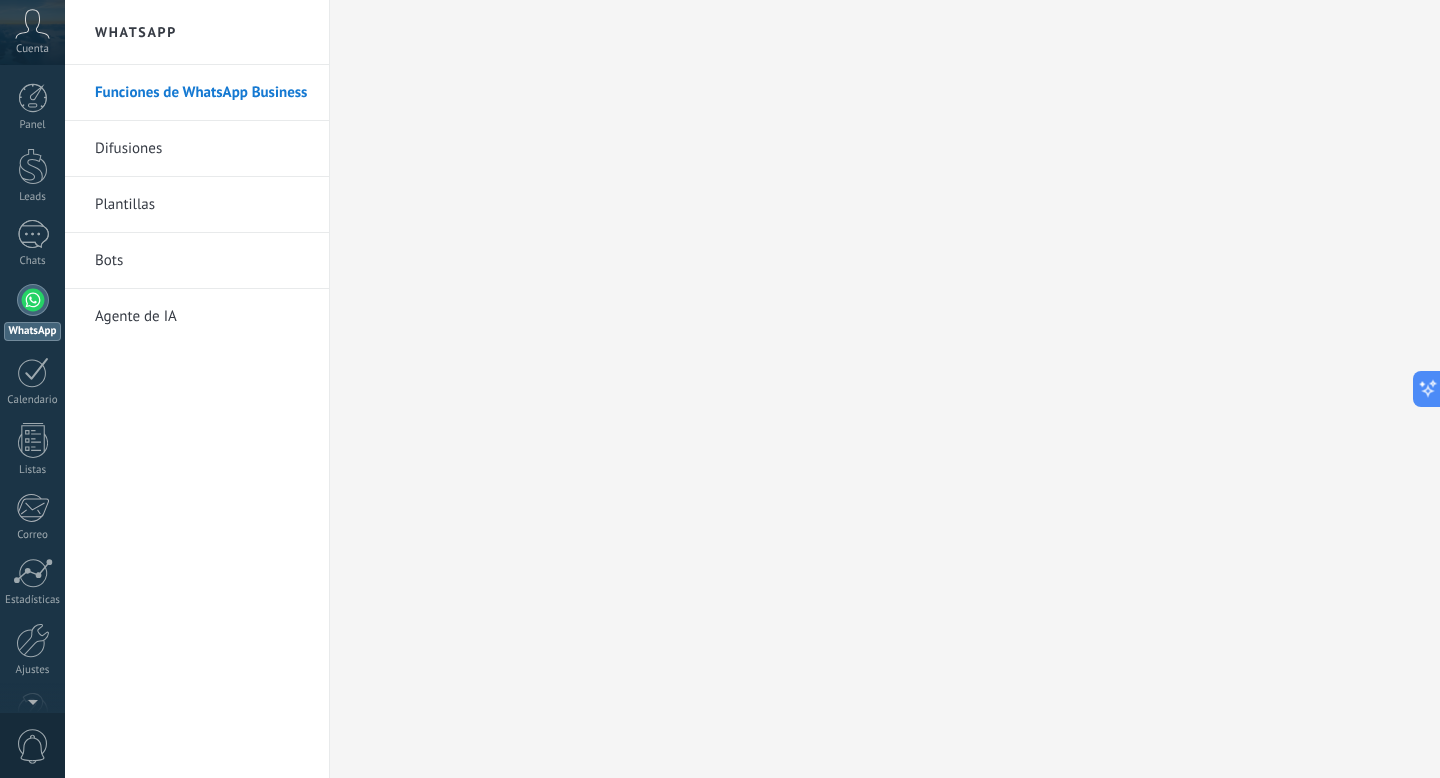 click on "Cuenta" at bounding box center [32, 49] 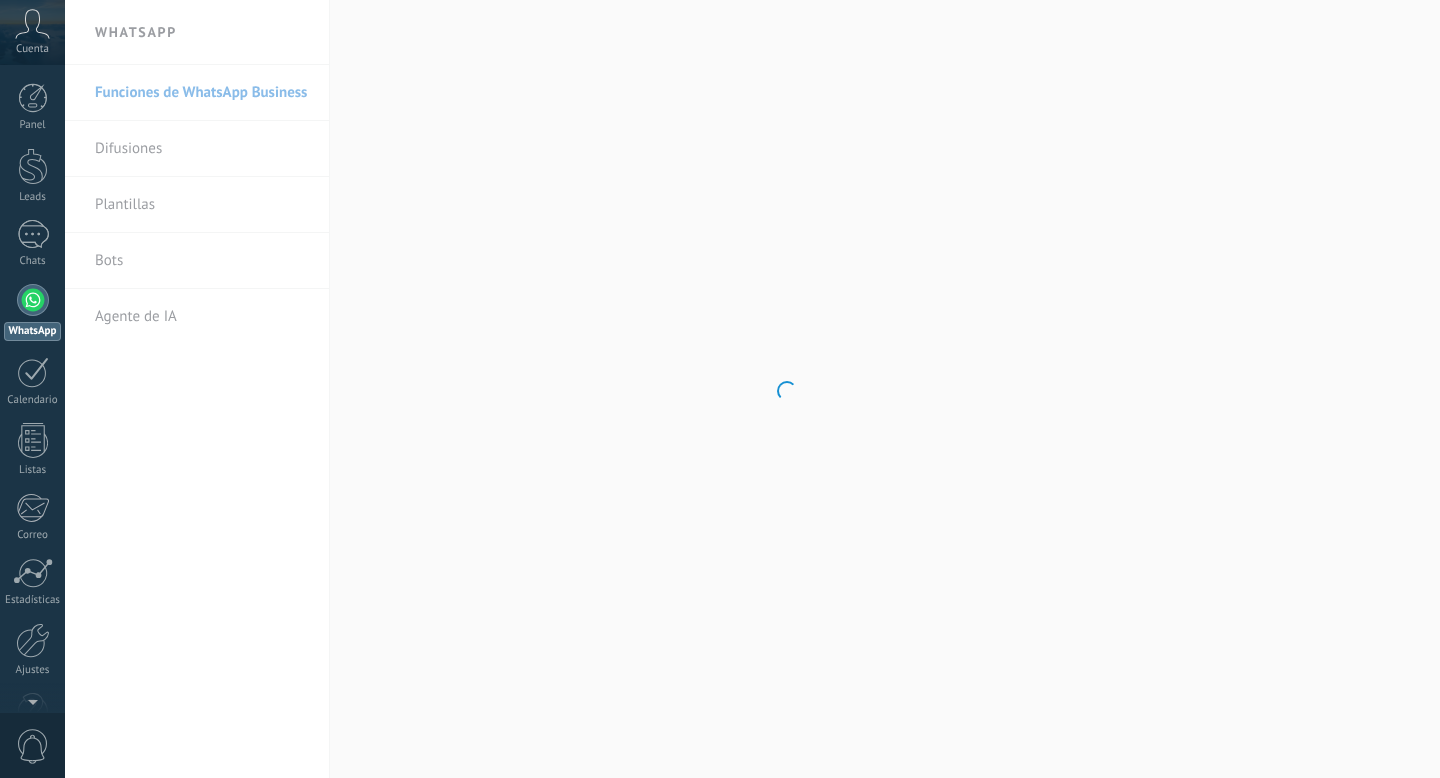 scroll, scrollTop: 0, scrollLeft: 0, axis: both 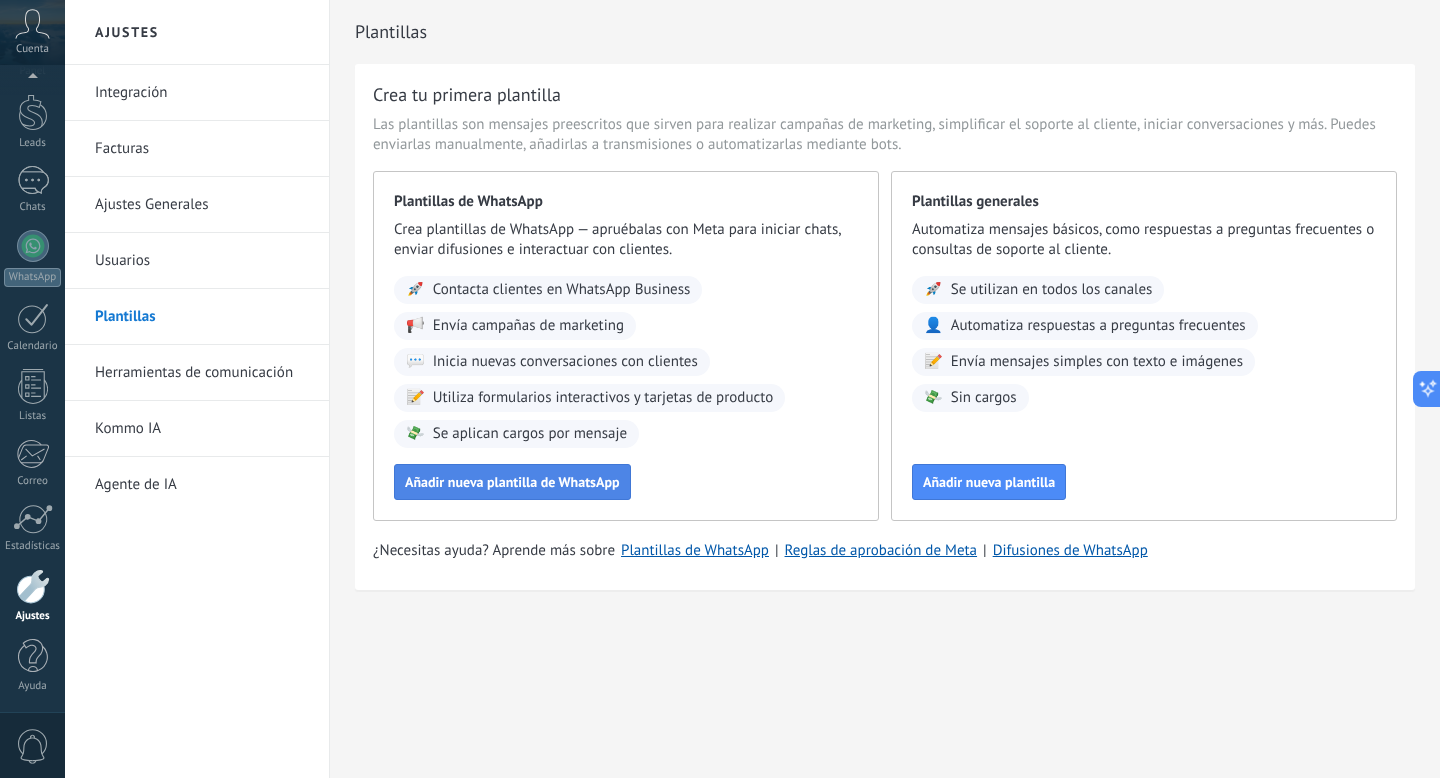 click on "Añadir nueva plantilla de WhatsApp" at bounding box center (512, 482) 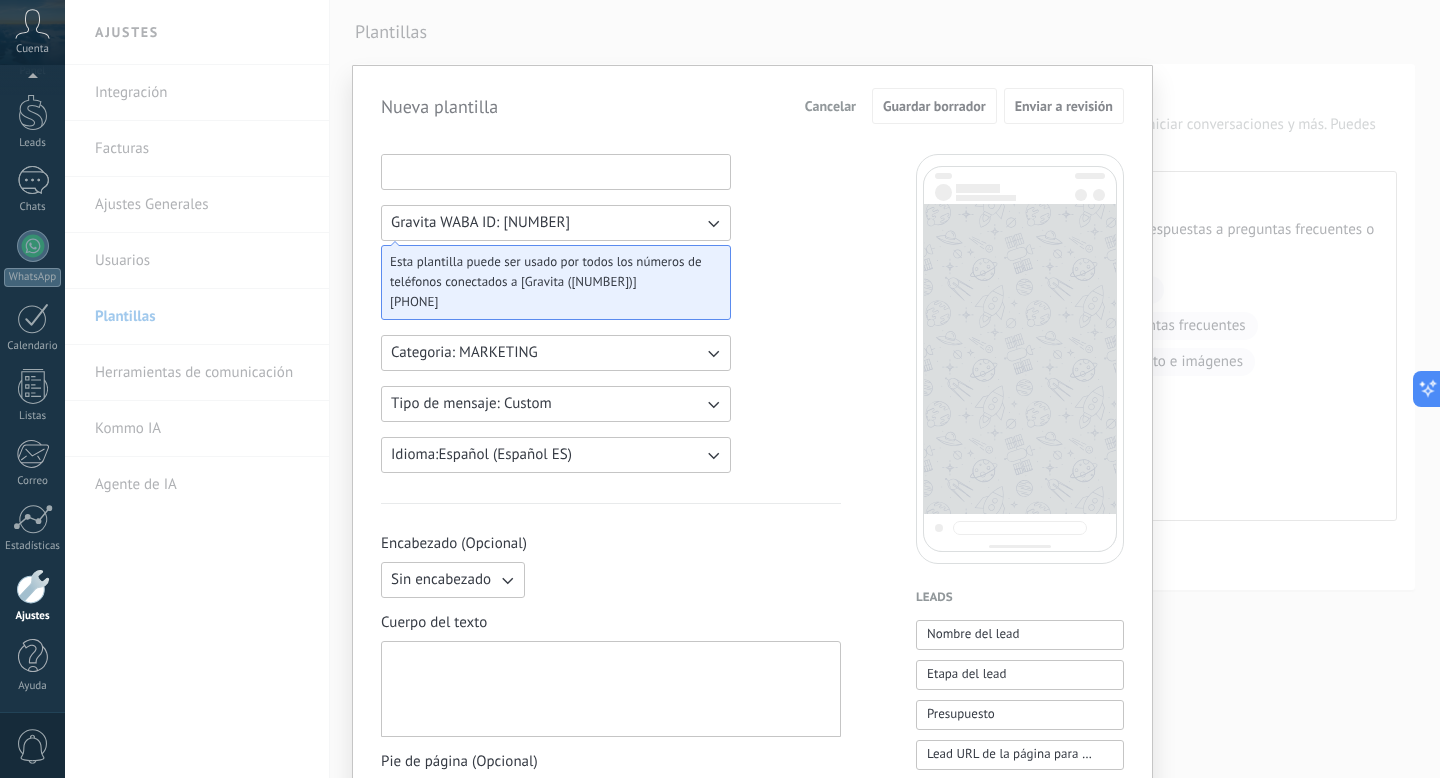 click at bounding box center (556, 171) 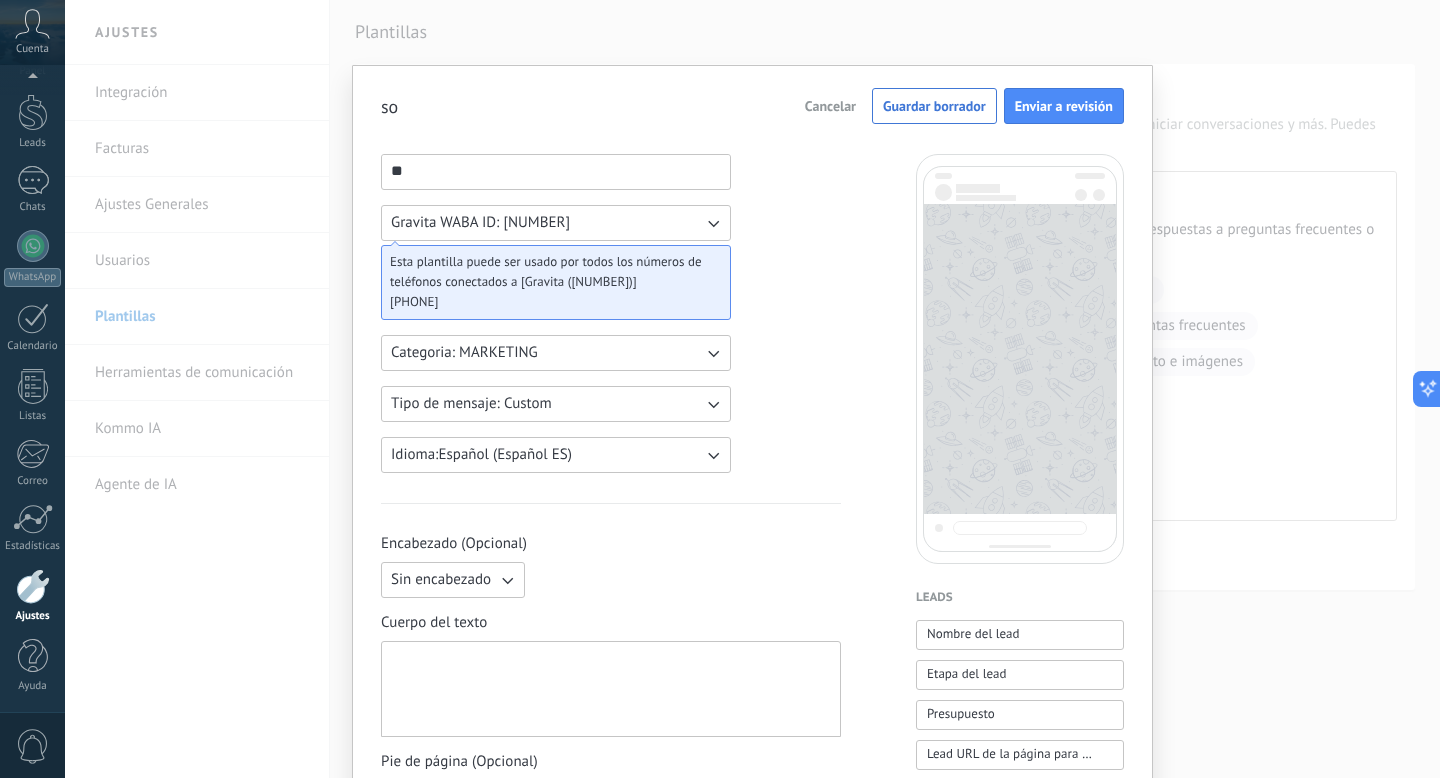 type on "*" 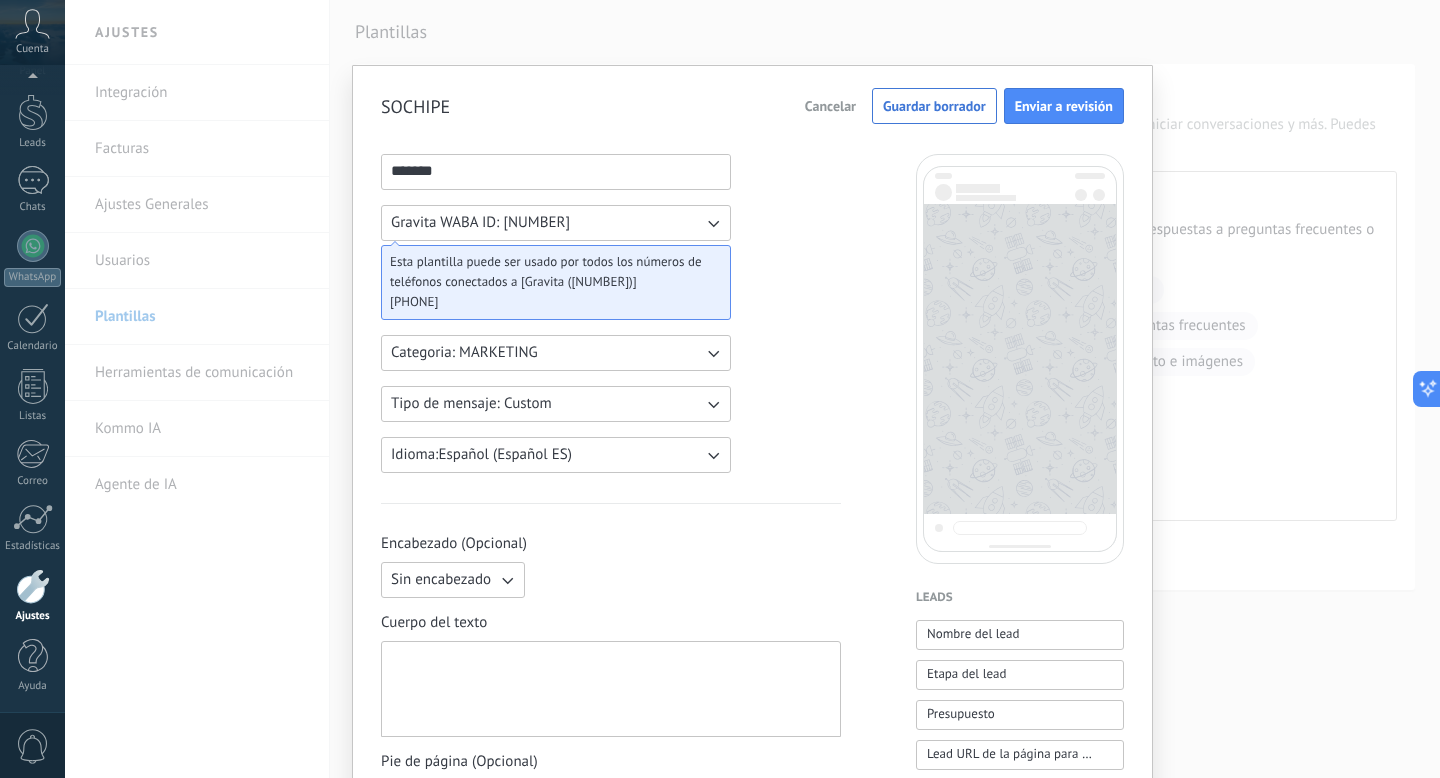 type on "*******" 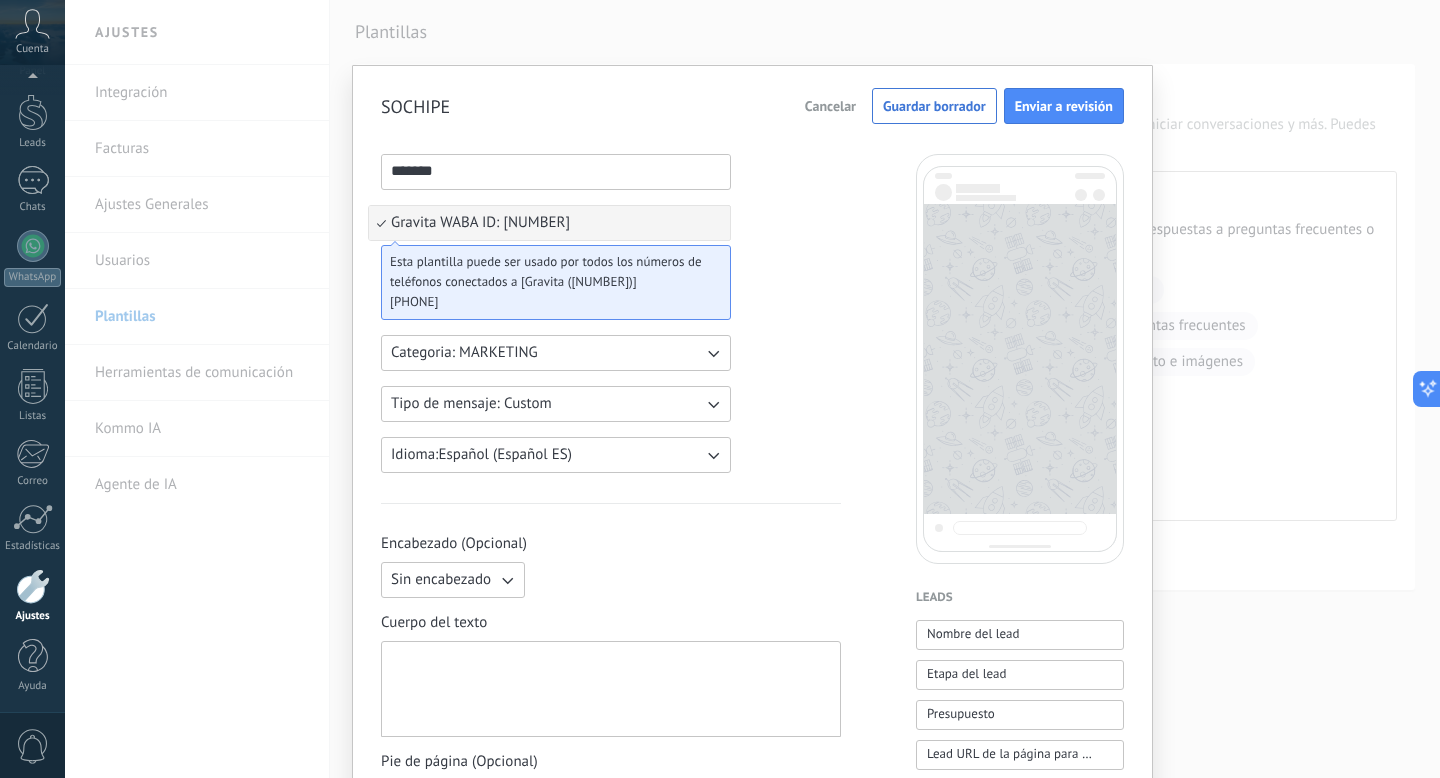 click on "******* Gravita WABA ID: [NUMBER] Gravita WABA ID: [NUMBER] Esta plantilla puede ser usado por todos los números de teléfonos conectados a [Gravita ([NUMBER])]: [PHONE] Categoria: MARKETING Tipo de mensaje: Custom Idioma:  Español (Español ES) Encabezado (Opcional) Sin encabezado Cuerpo del texto Pie de página (Opcional) Botones (Opcional) Respuesta rápida Llamado de acción" at bounding box center (611, 1029) 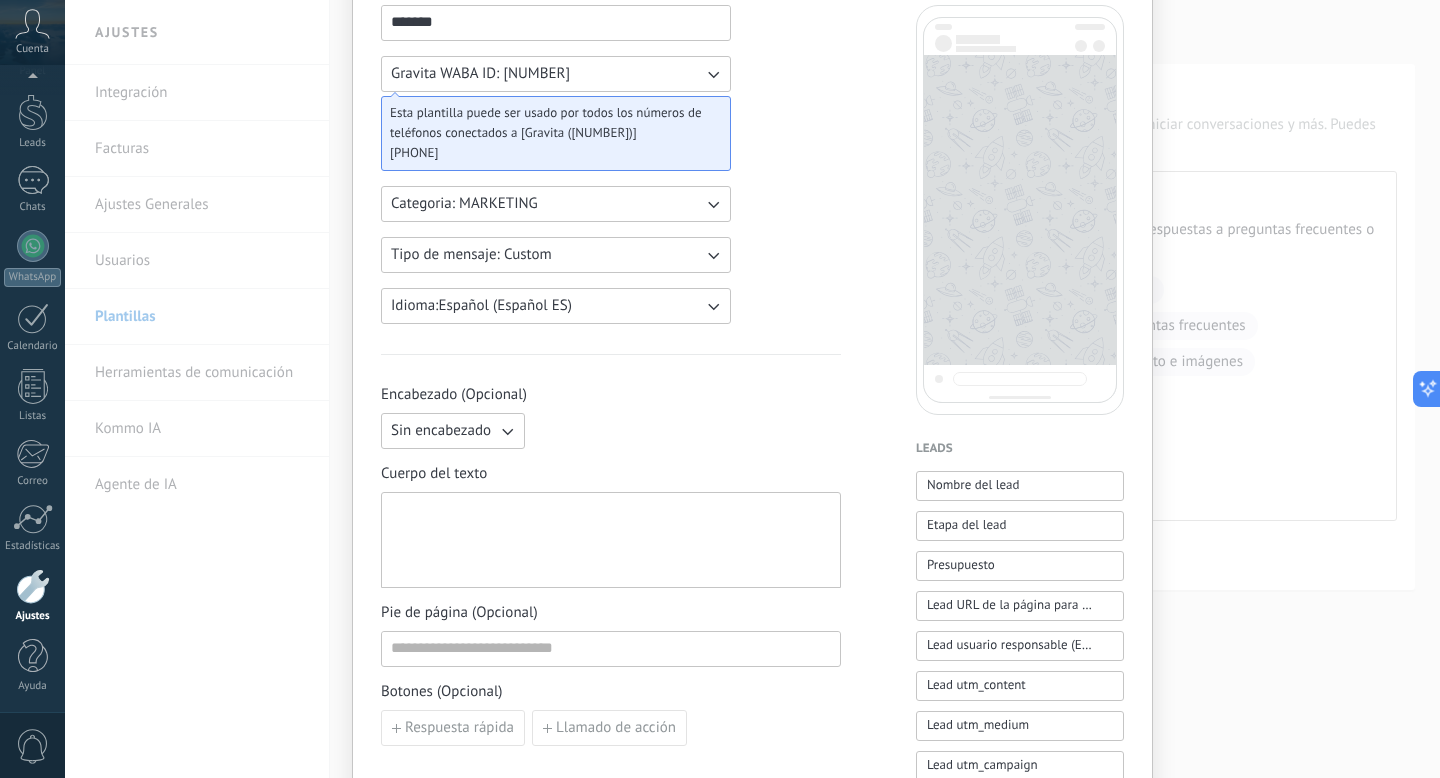 scroll, scrollTop: 203, scrollLeft: 0, axis: vertical 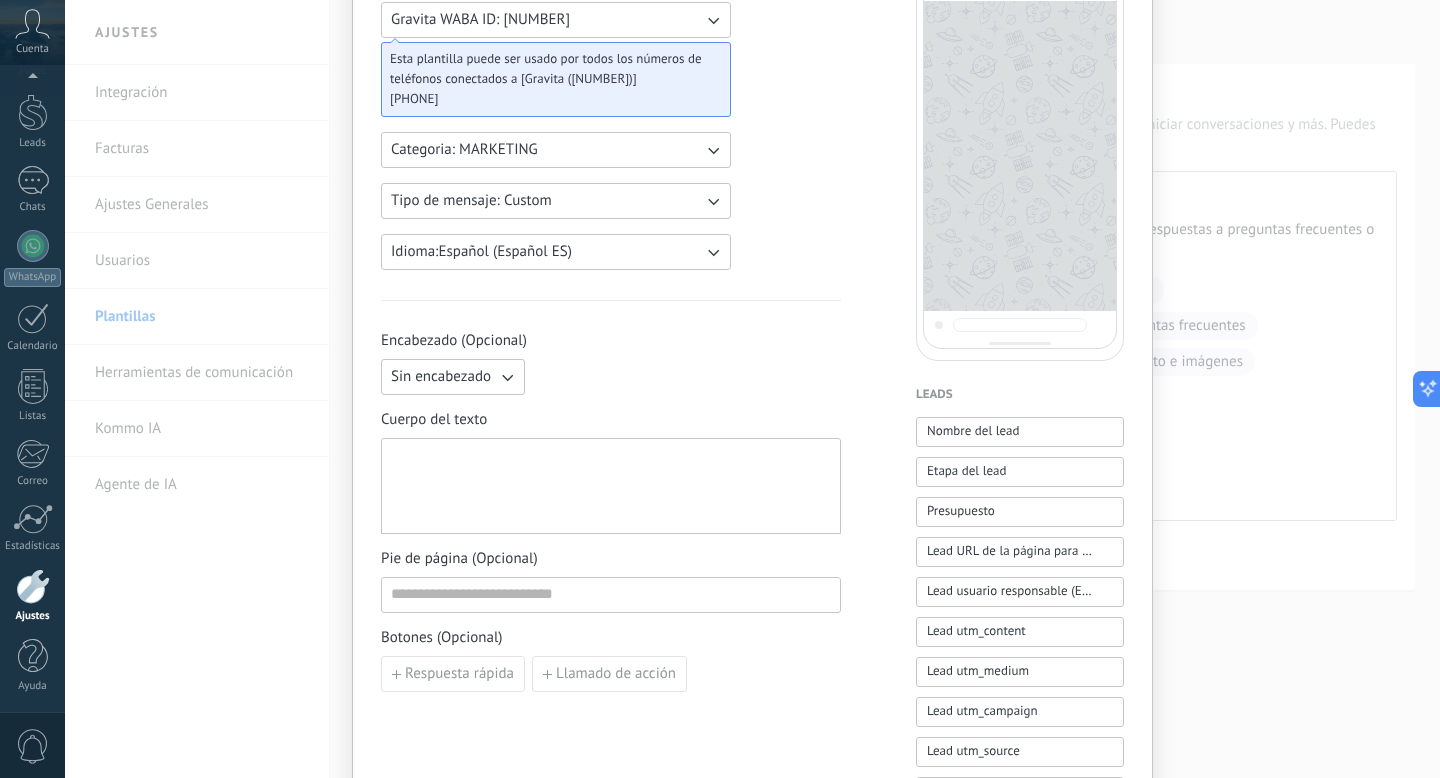 click 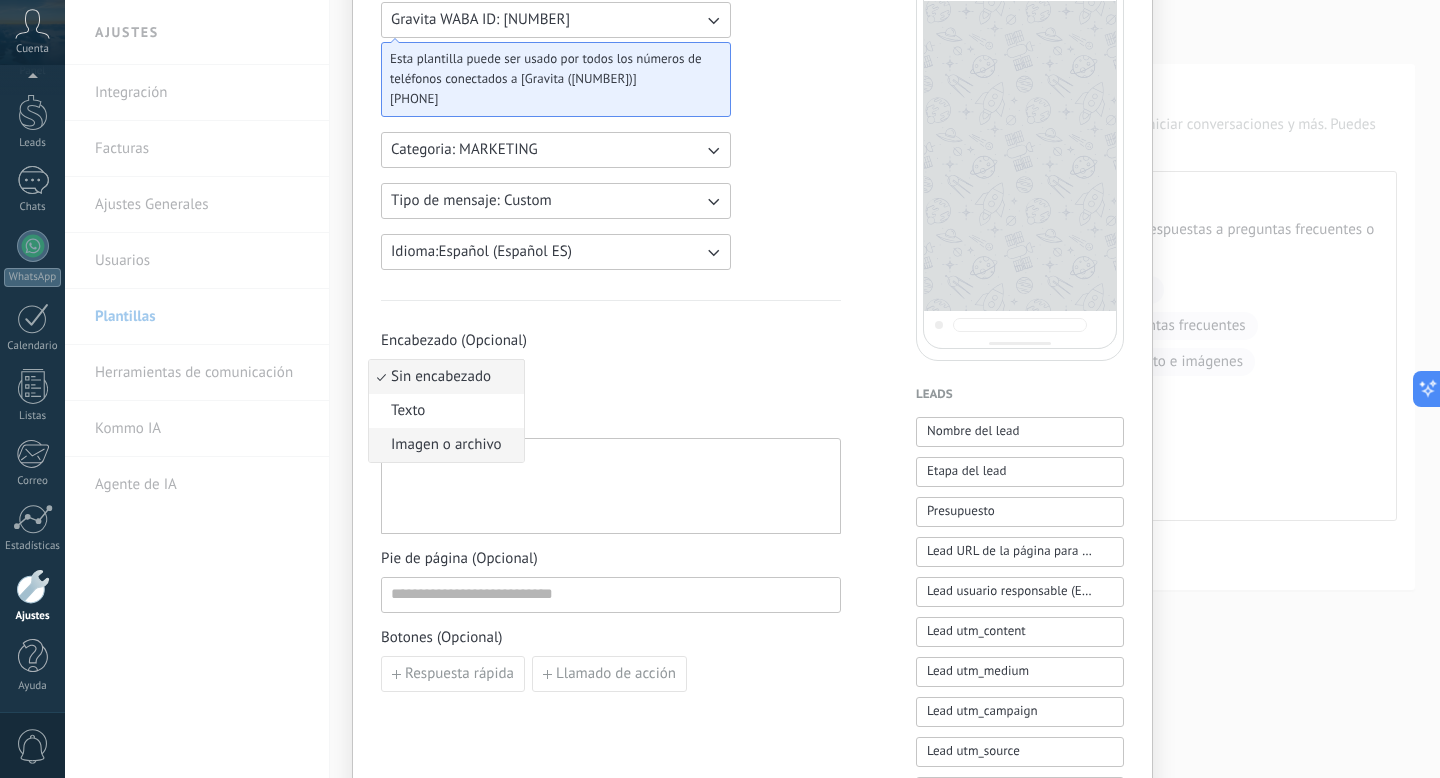 click on "Imagen o archivo" at bounding box center [446, 445] 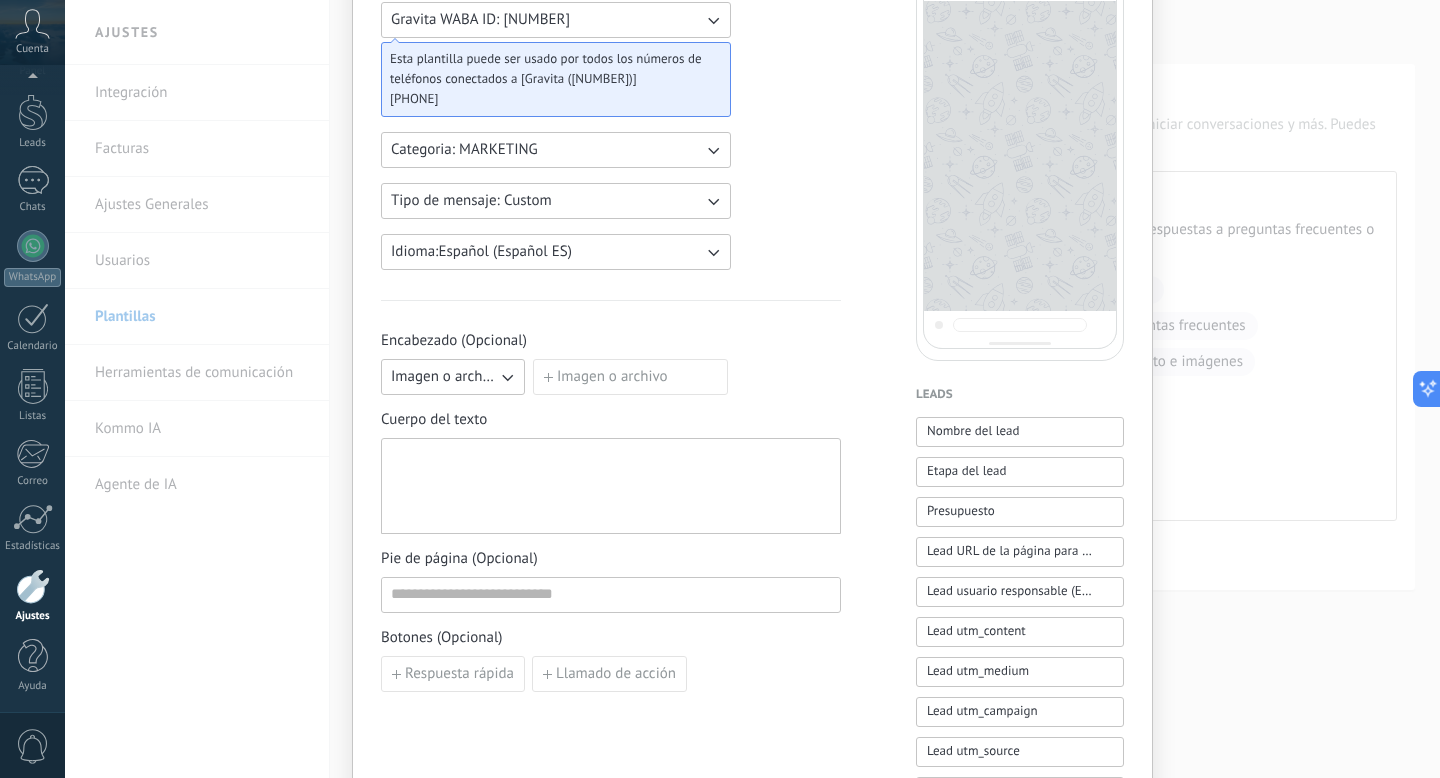 click on "Imagen o archivo" at bounding box center (630, 377) 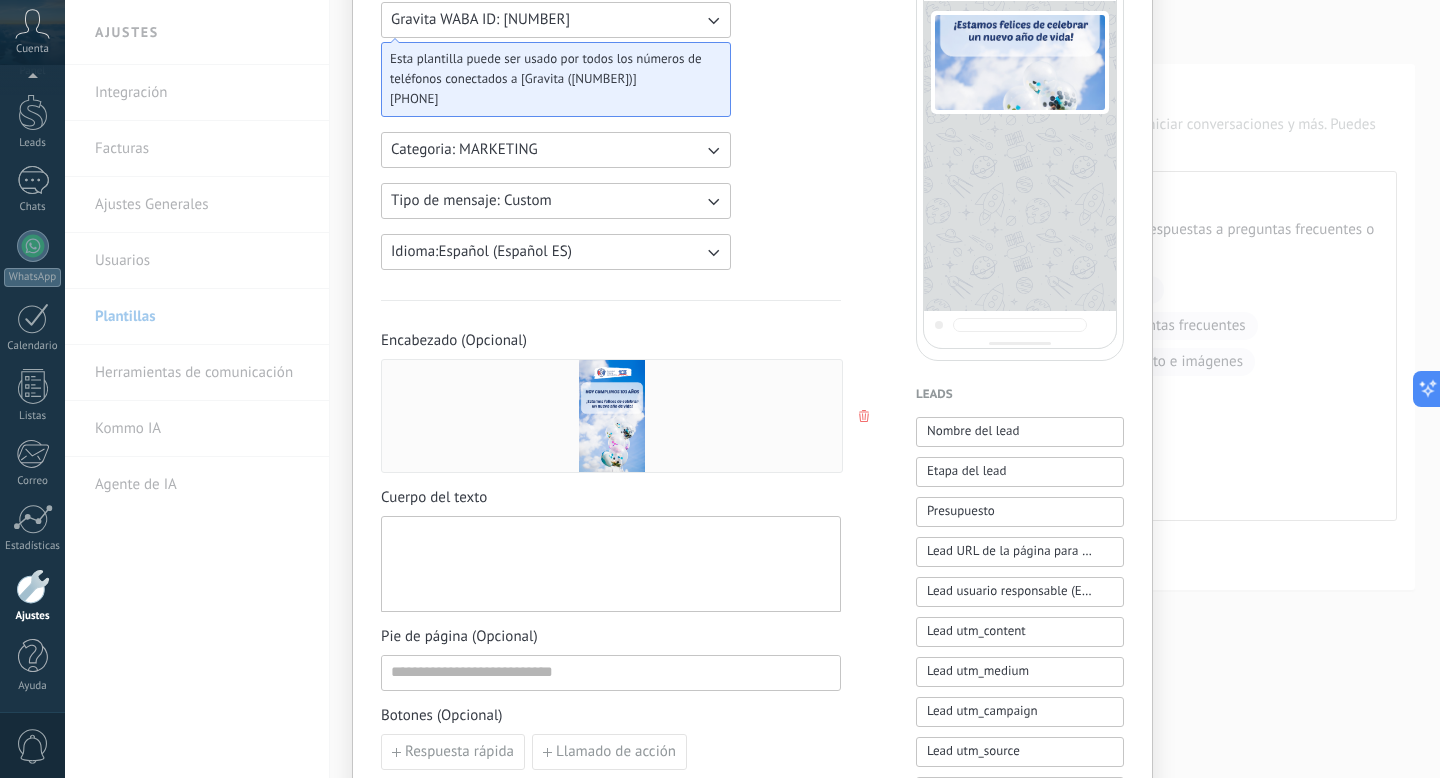 click at bounding box center [611, 564] 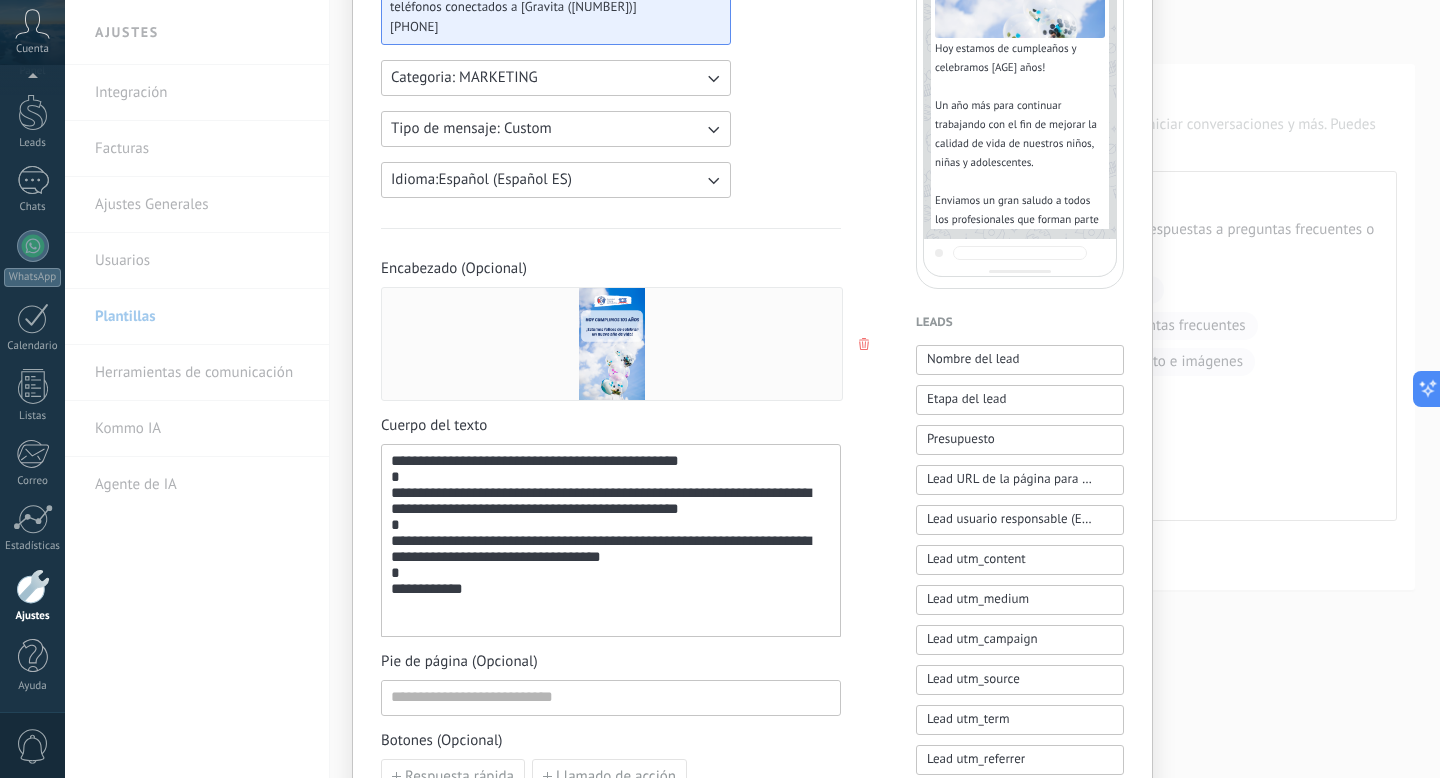 scroll, scrollTop: 331, scrollLeft: 0, axis: vertical 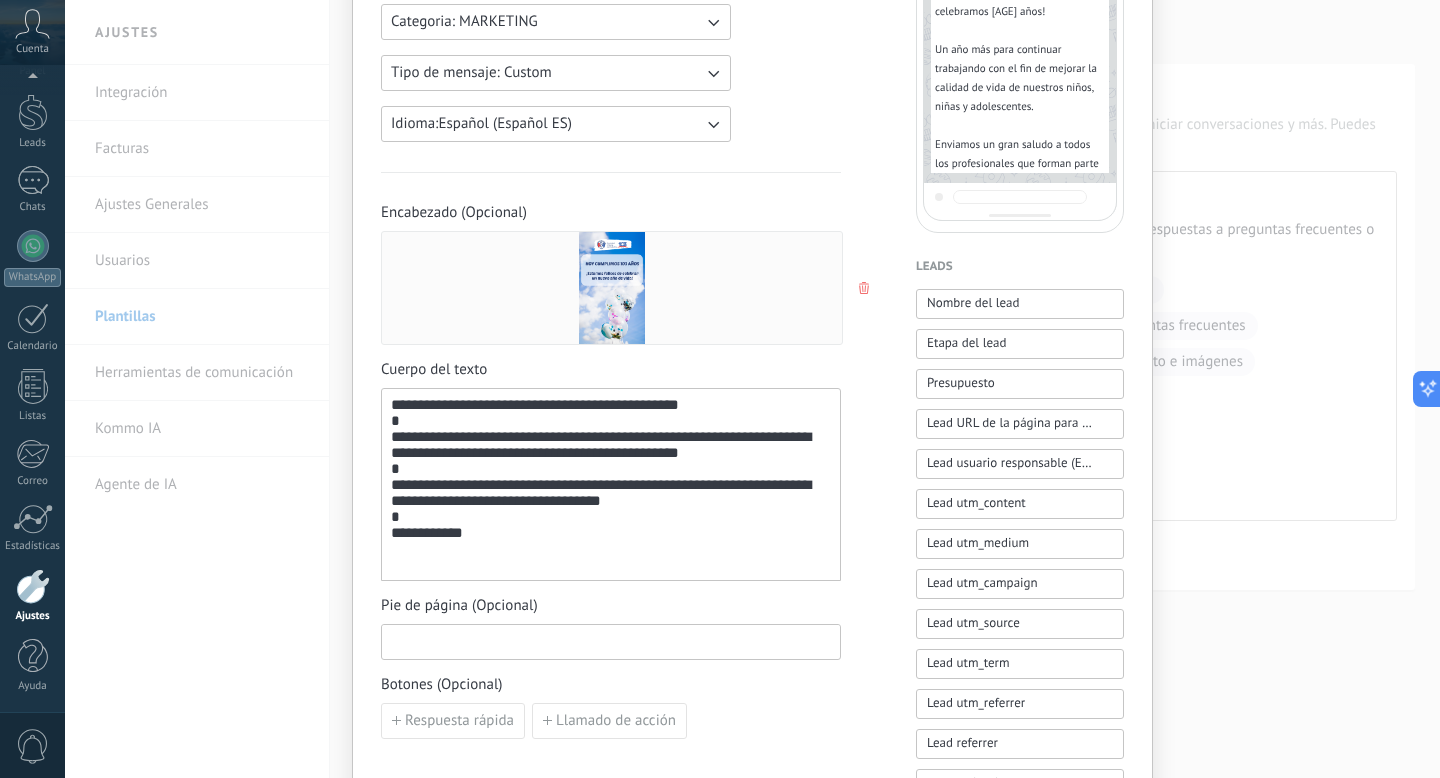 click at bounding box center [611, 641] 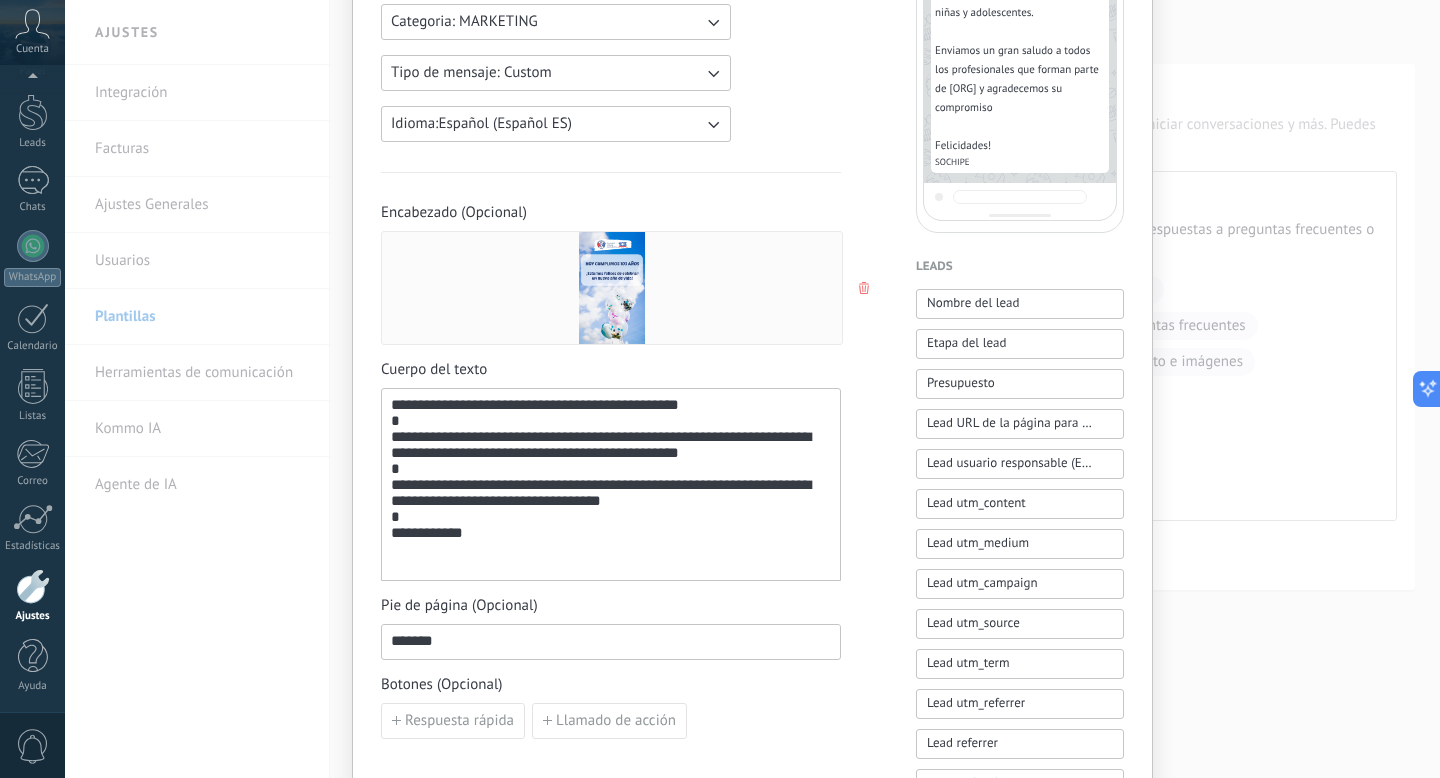 scroll, scrollTop: 101, scrollLeft: 0, axis: vertical 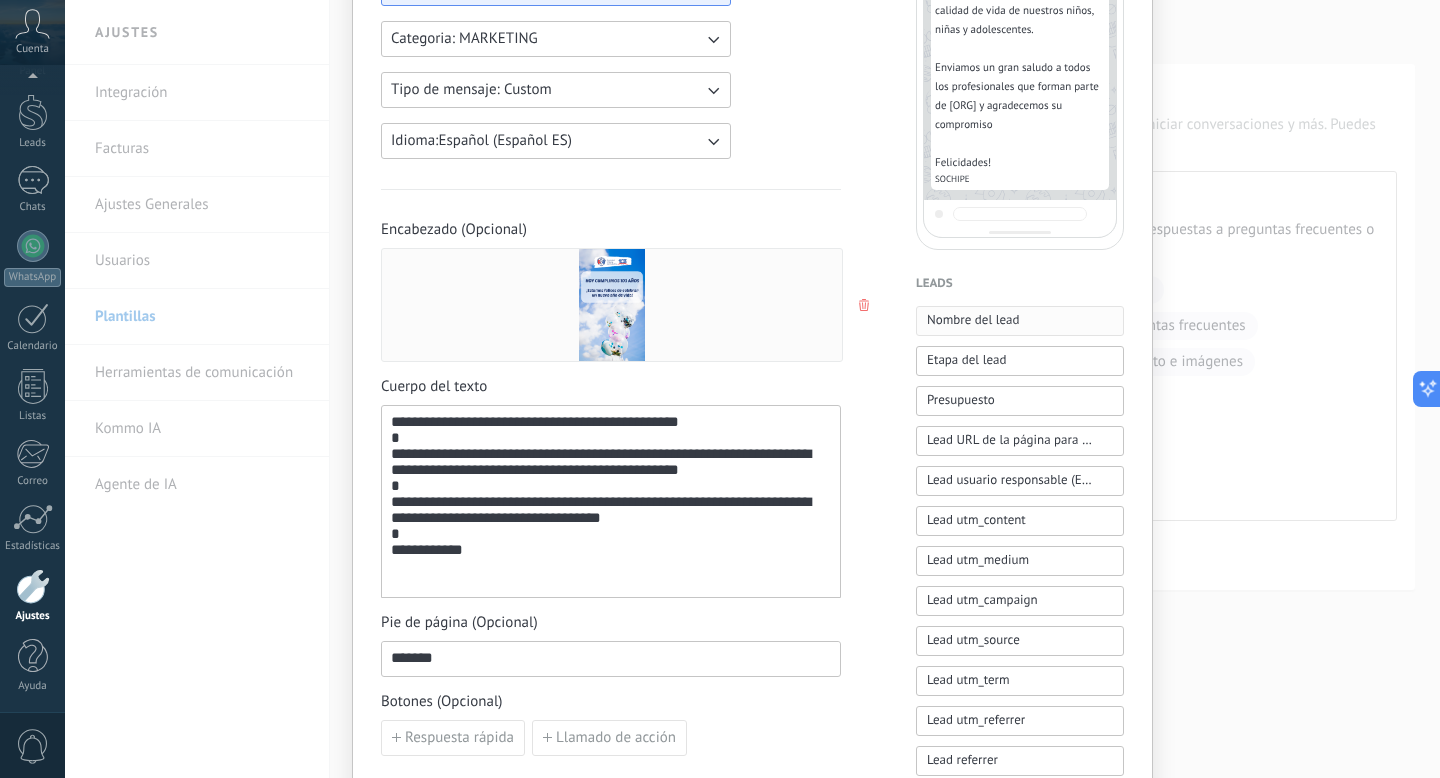 type on "*******" 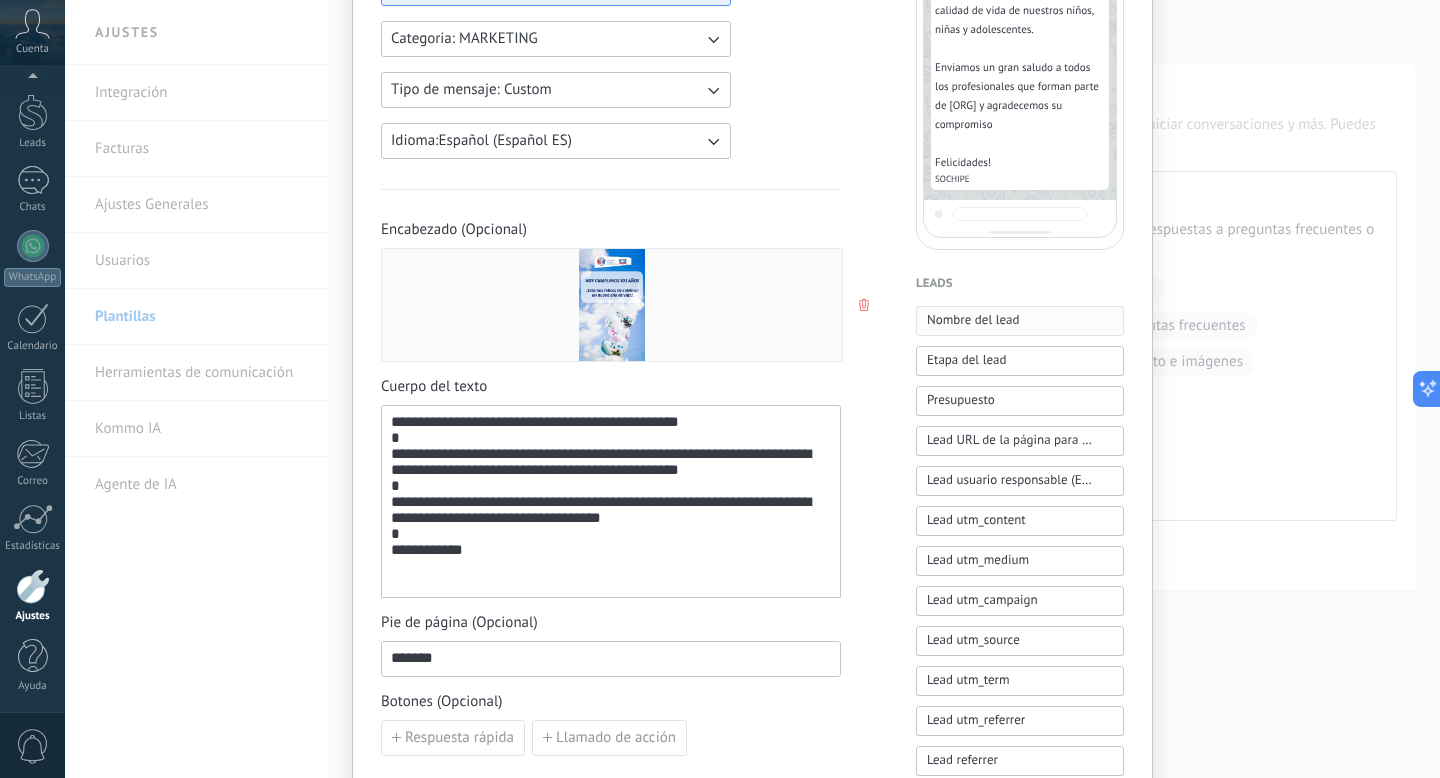 click on "Nombre del lead" at bounding box center (973, 320) 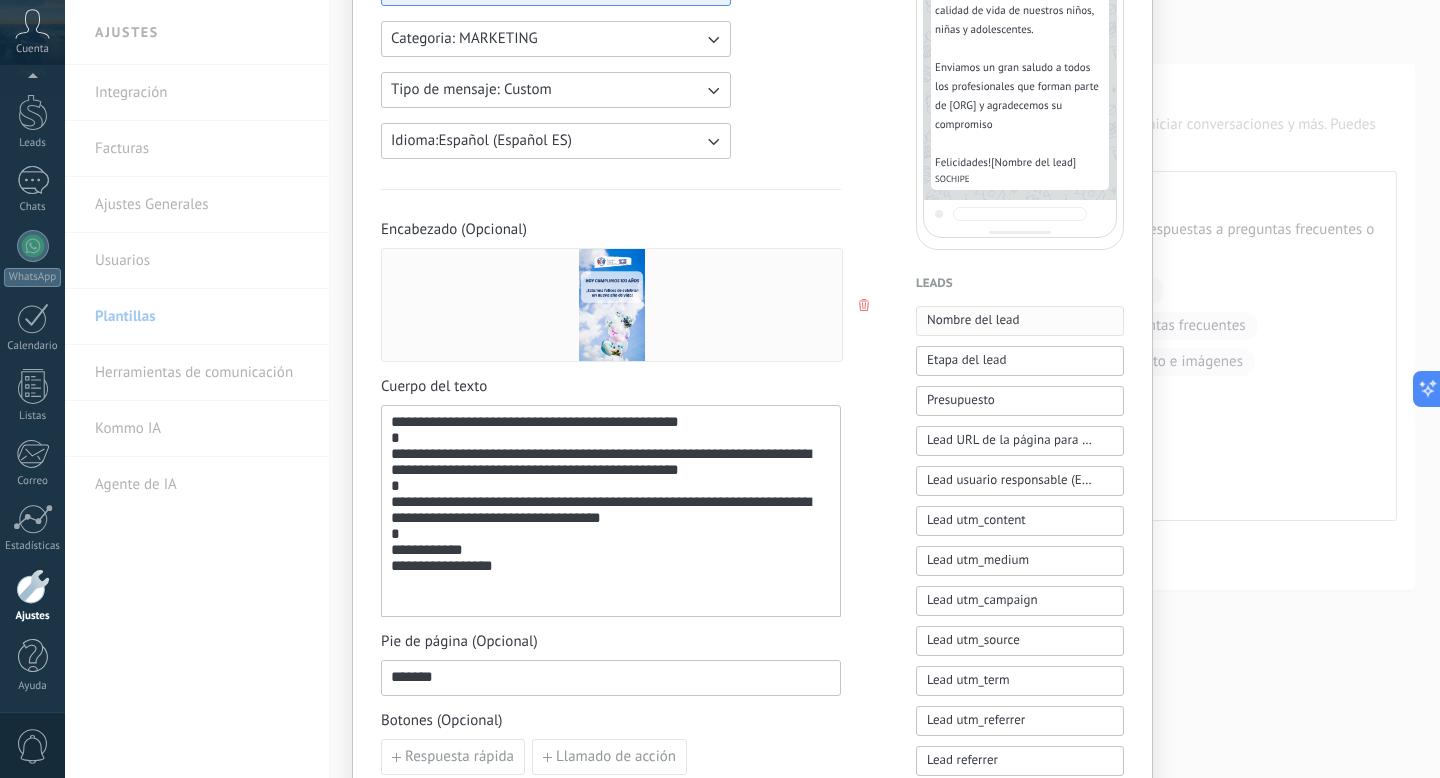 click on "Nombre del lead" at bounding box center [973, 320] 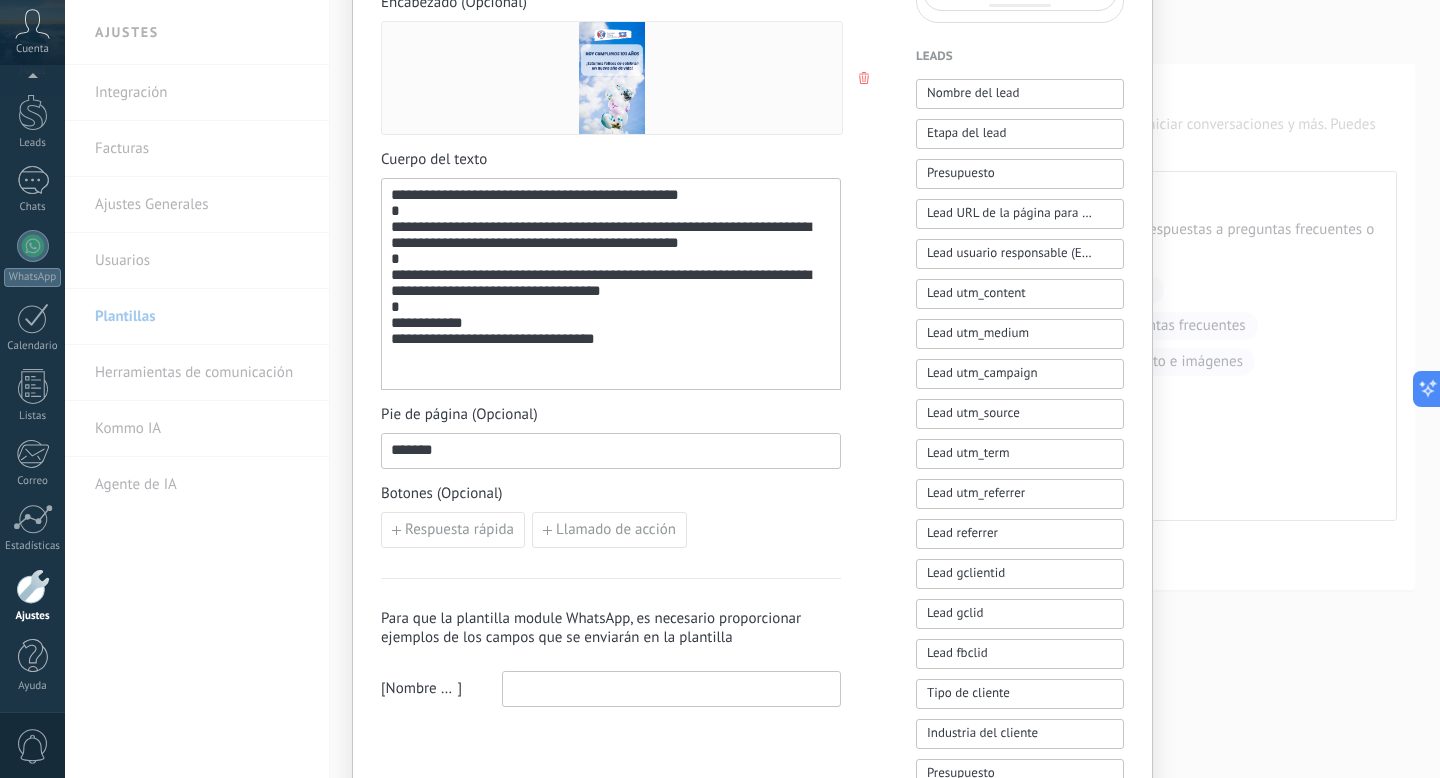 scroll, scrollTop: 550, scrollLeft: 0, axis: vertical 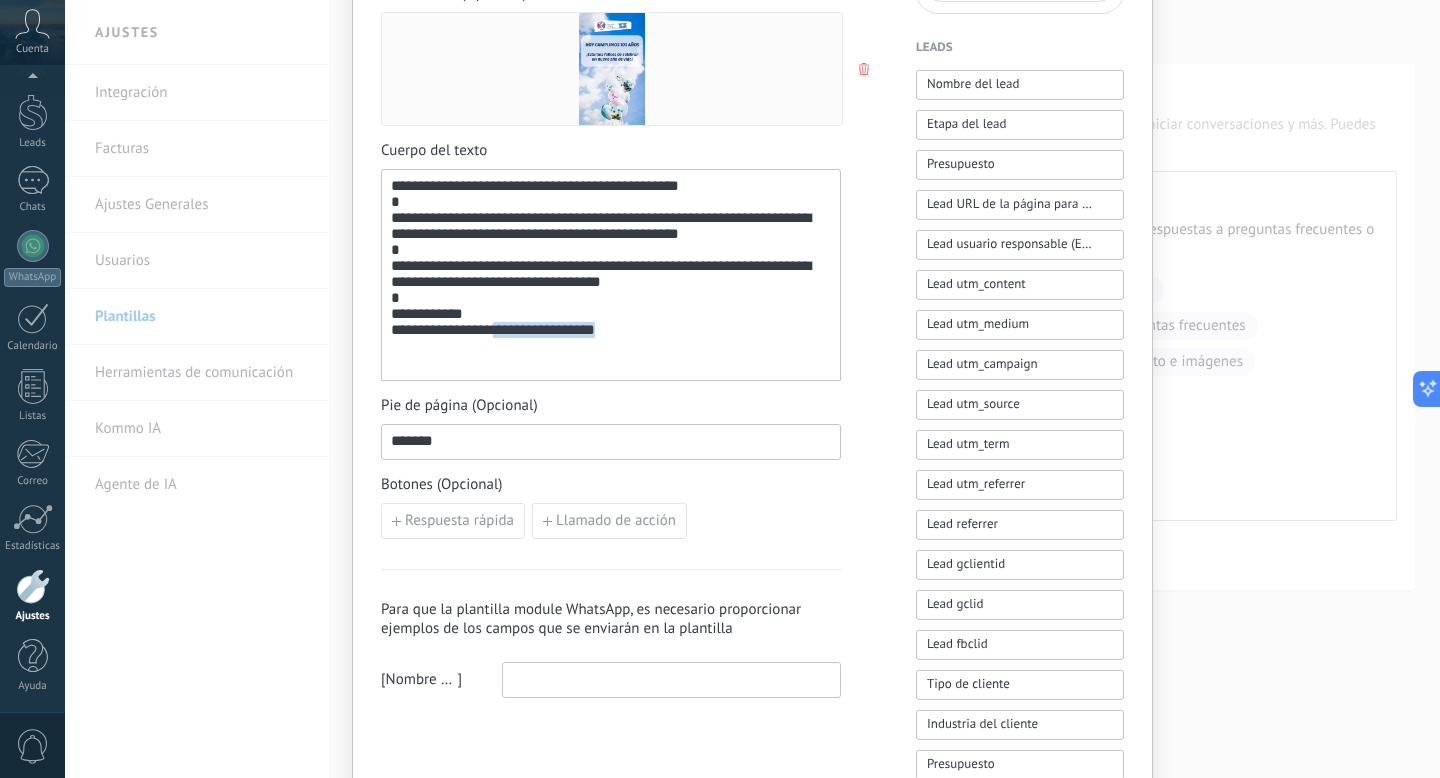 drag, startPoint x: 638, startPoint y: 356, endPoint x: 295, endPoint y: 354, distance: 343.00583 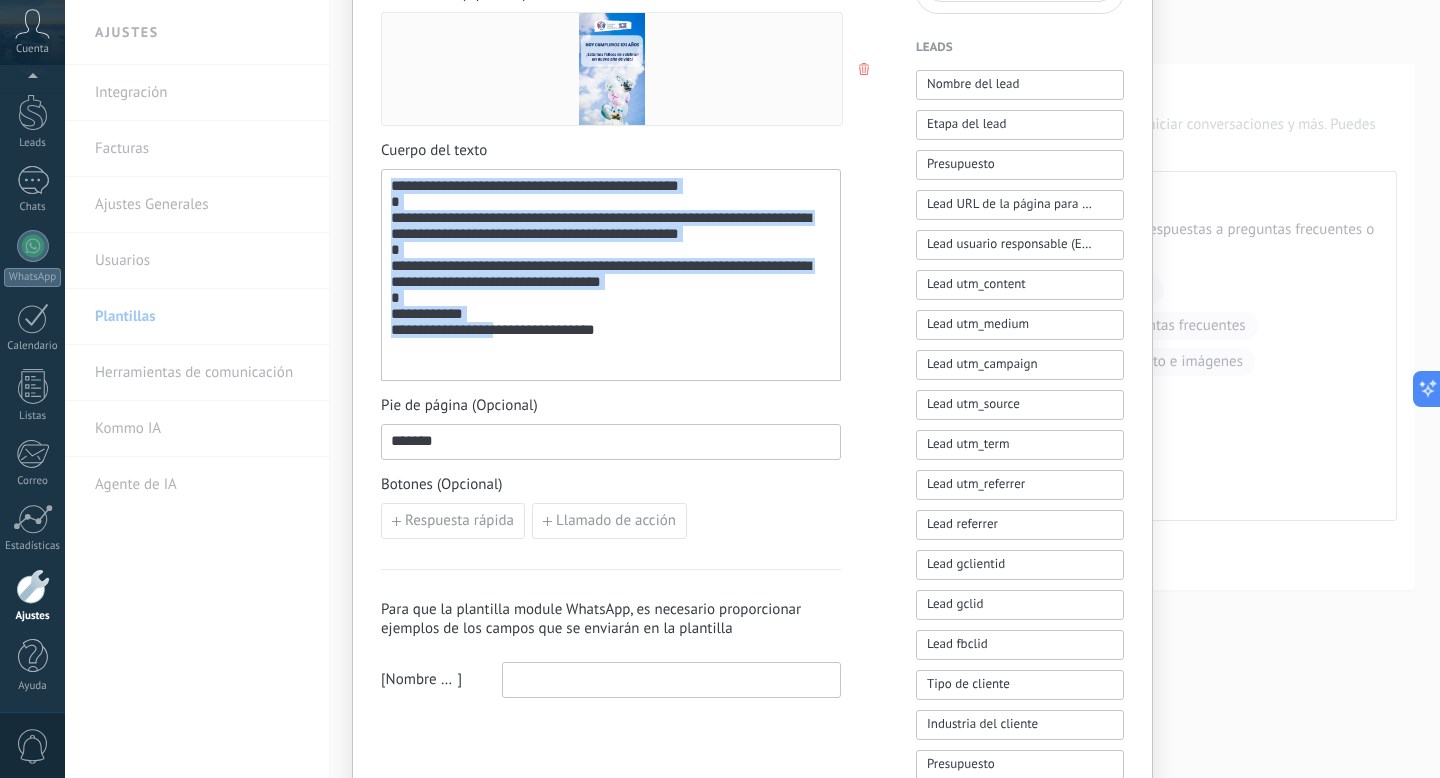 drag, startPoint x: 700, startPoint y: 370, endPoint x: 280, endPoint y: 87, distance: 506.44742 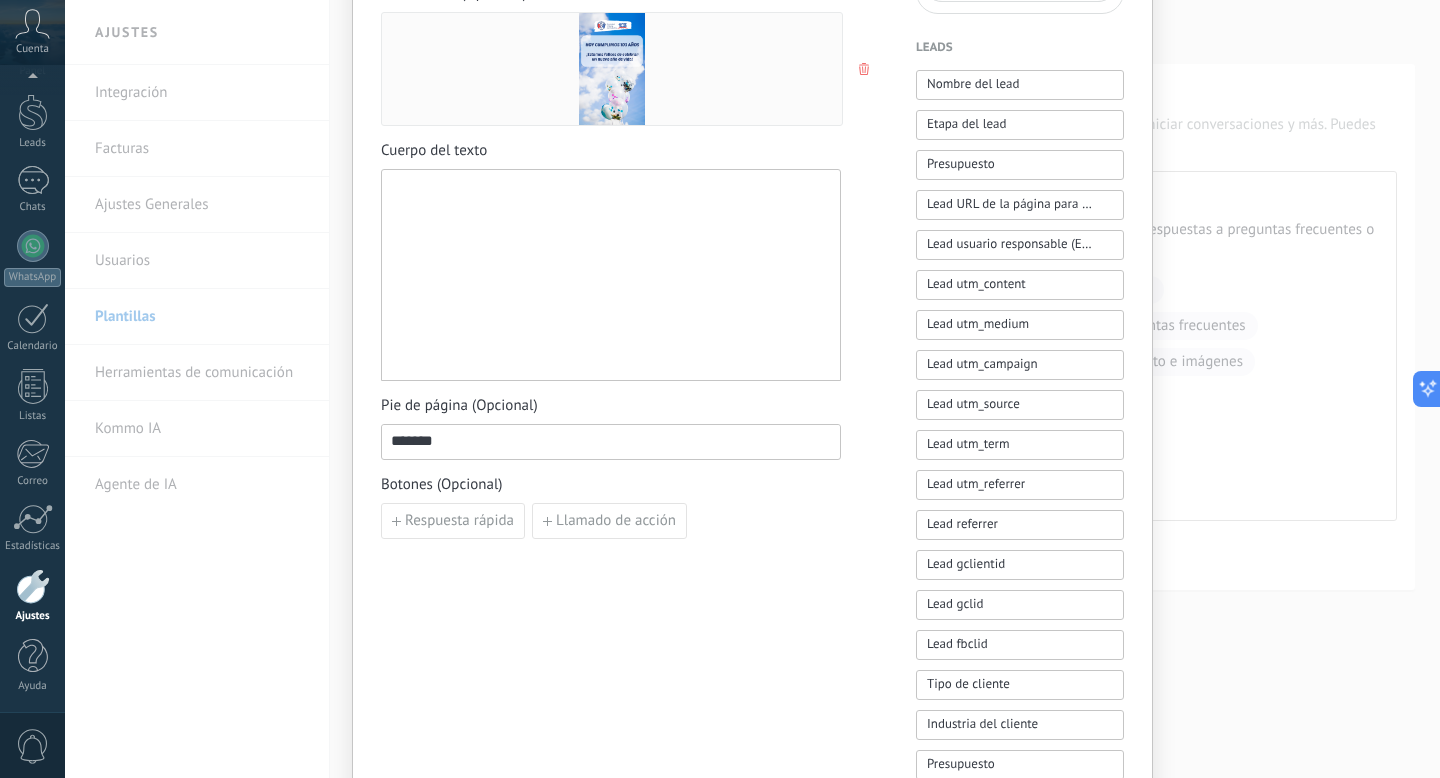 scroll, scrollTop: 0, scrollLeft: 0, axis: both 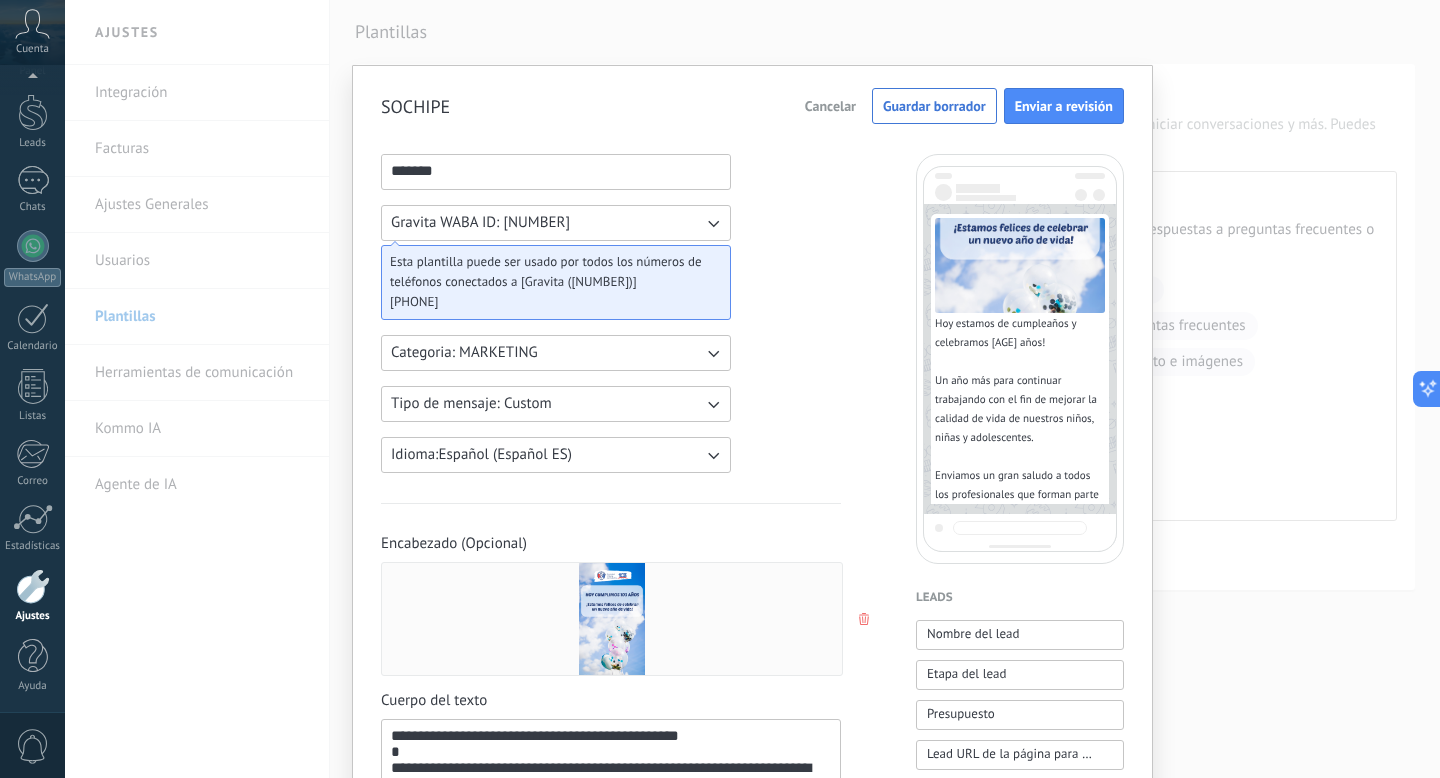 drag, startPoint x: 1010, startPoint y: 295, endPoint x: 637, endPoint y: 576, distance: 467.00107 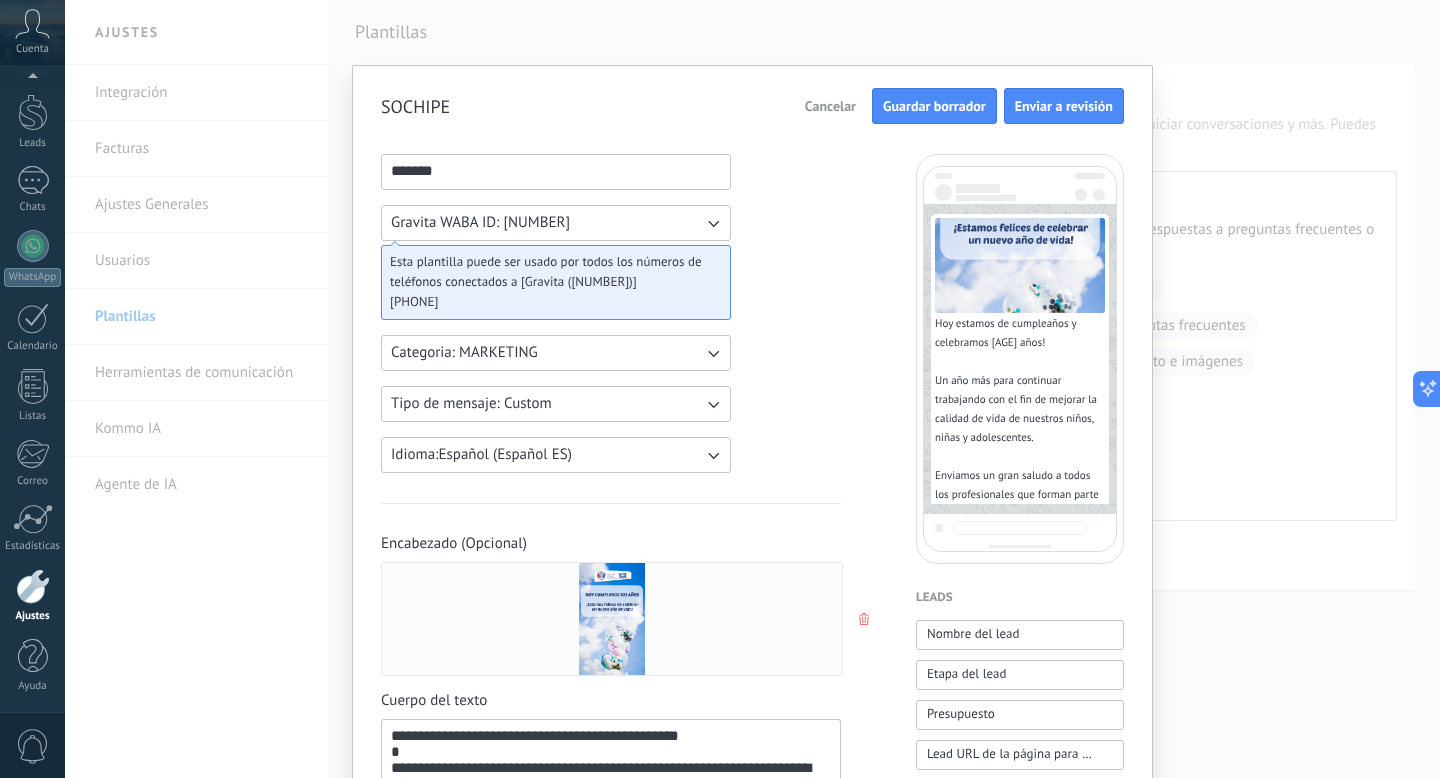 click on "Guardar borrador" at bounding box center (934, 106) 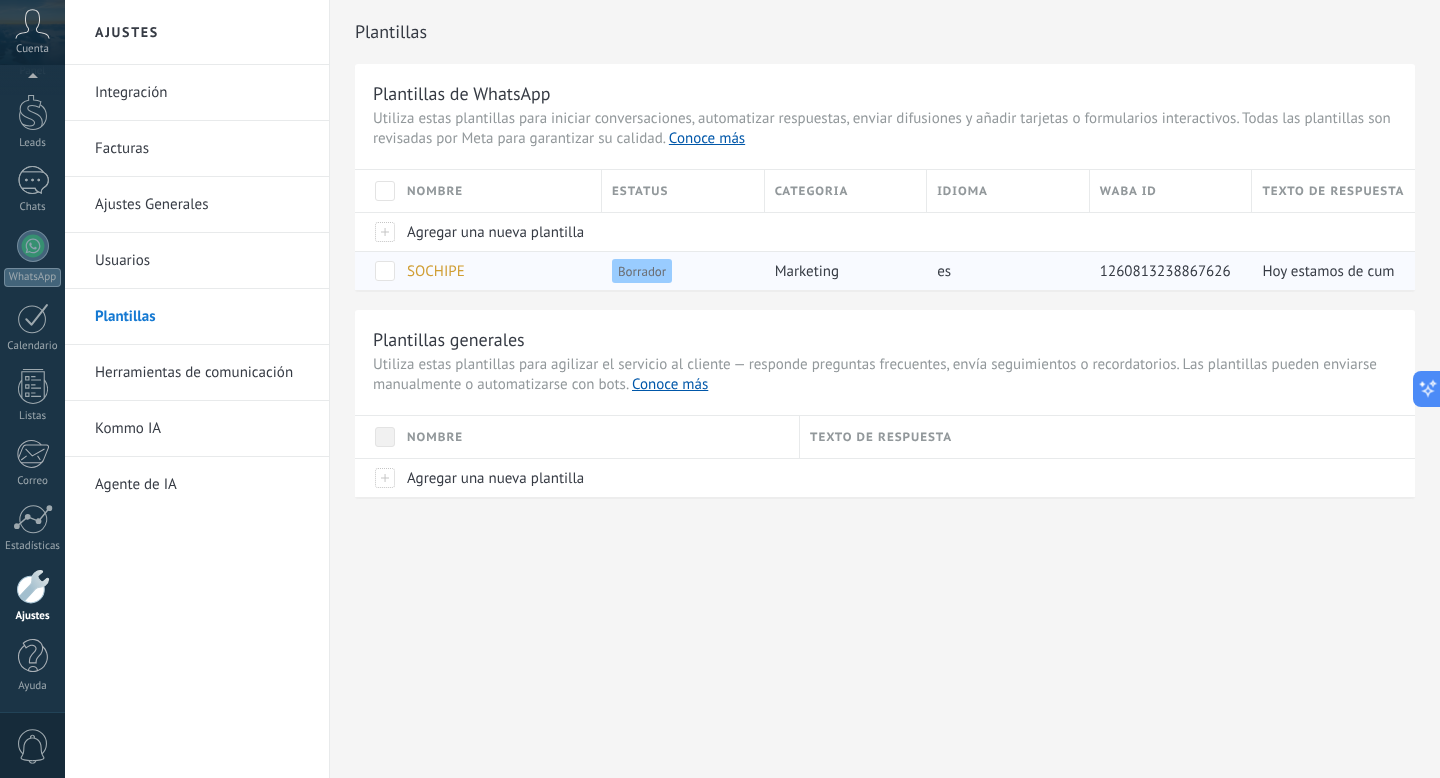 click on "SOCHIPE" at bounding box center (436, 271) 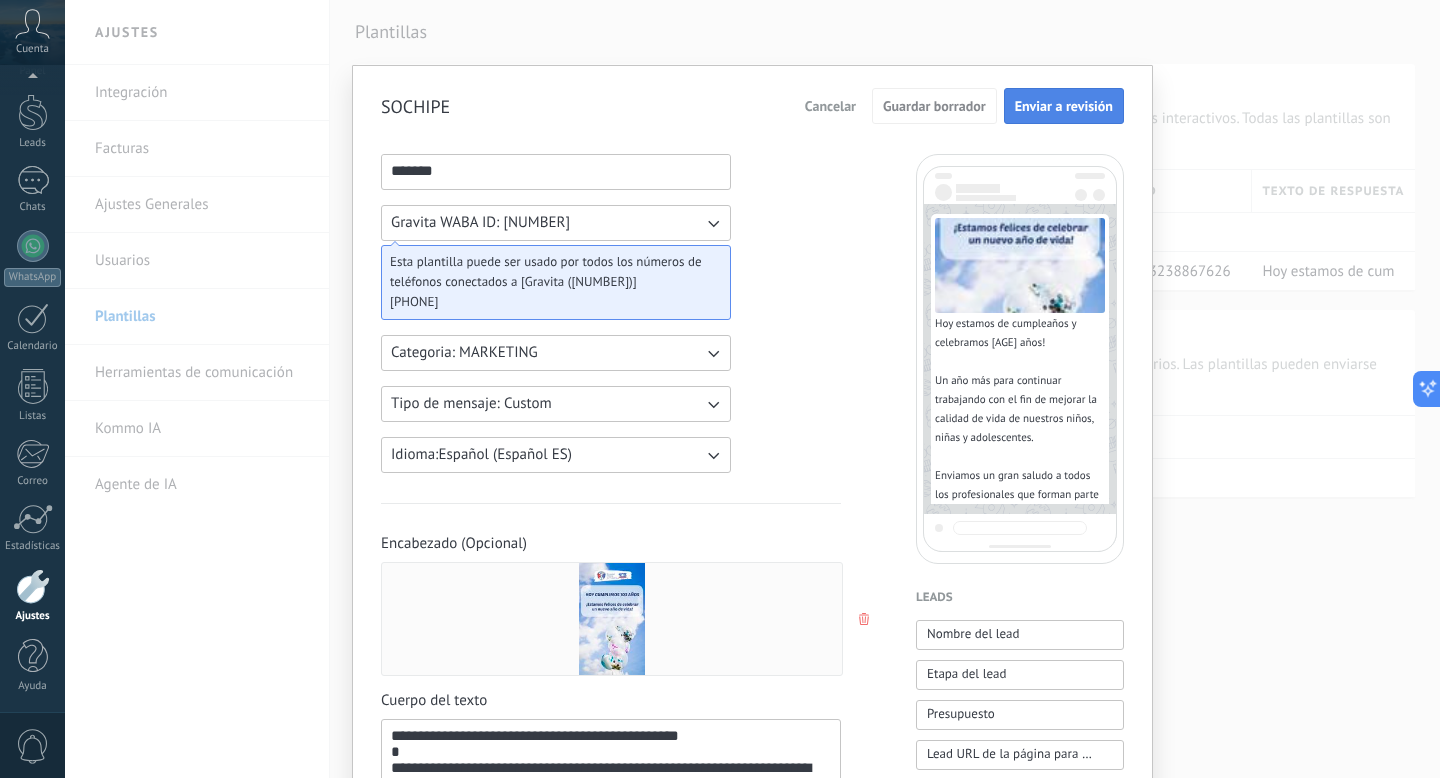 click on "Enviar a revisión" at bounding box center (1064, 106) 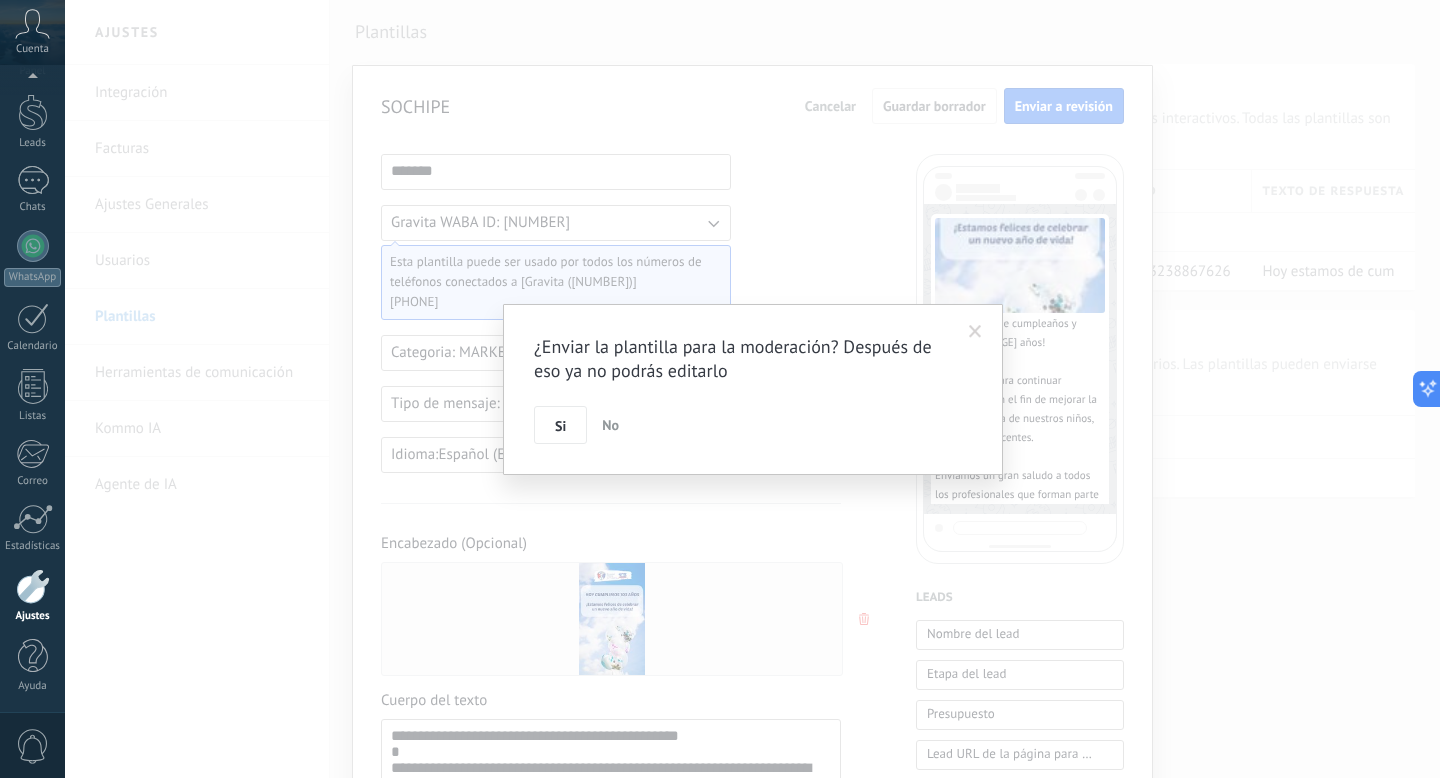 click on "No" at bounding box center (610, 425) 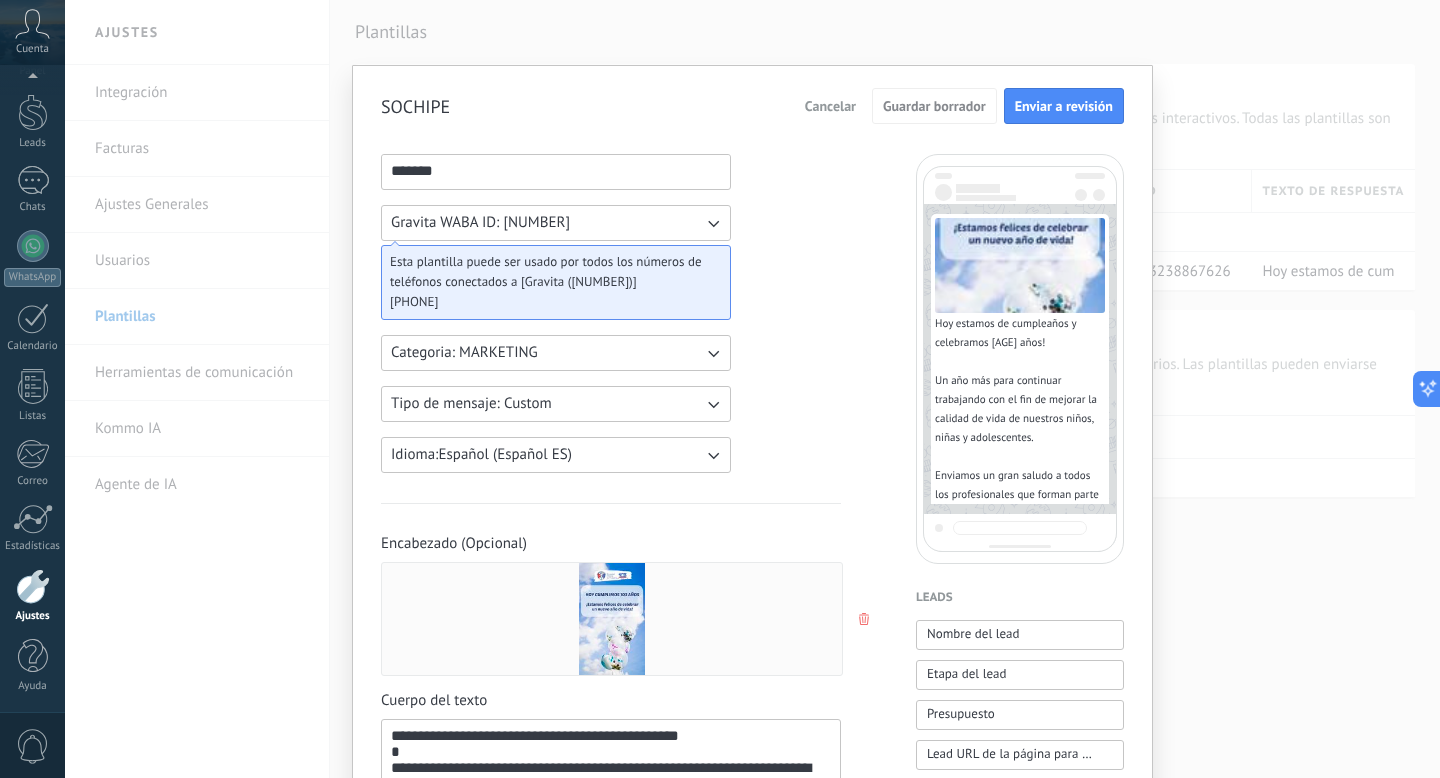 click on "Hoy estamos de cumpleaños y celebramos [AGE] años!
Un año más para continuar trabajando con el fin de mejorar la calidad de vida de nuestros niños, niñas y adolescentes.
Enviamos un gran saludo a todos los profesionales que forman parte de [ORG] y agradecemos su compromiso
Felicidades!" at bounding box center [1020, 446] 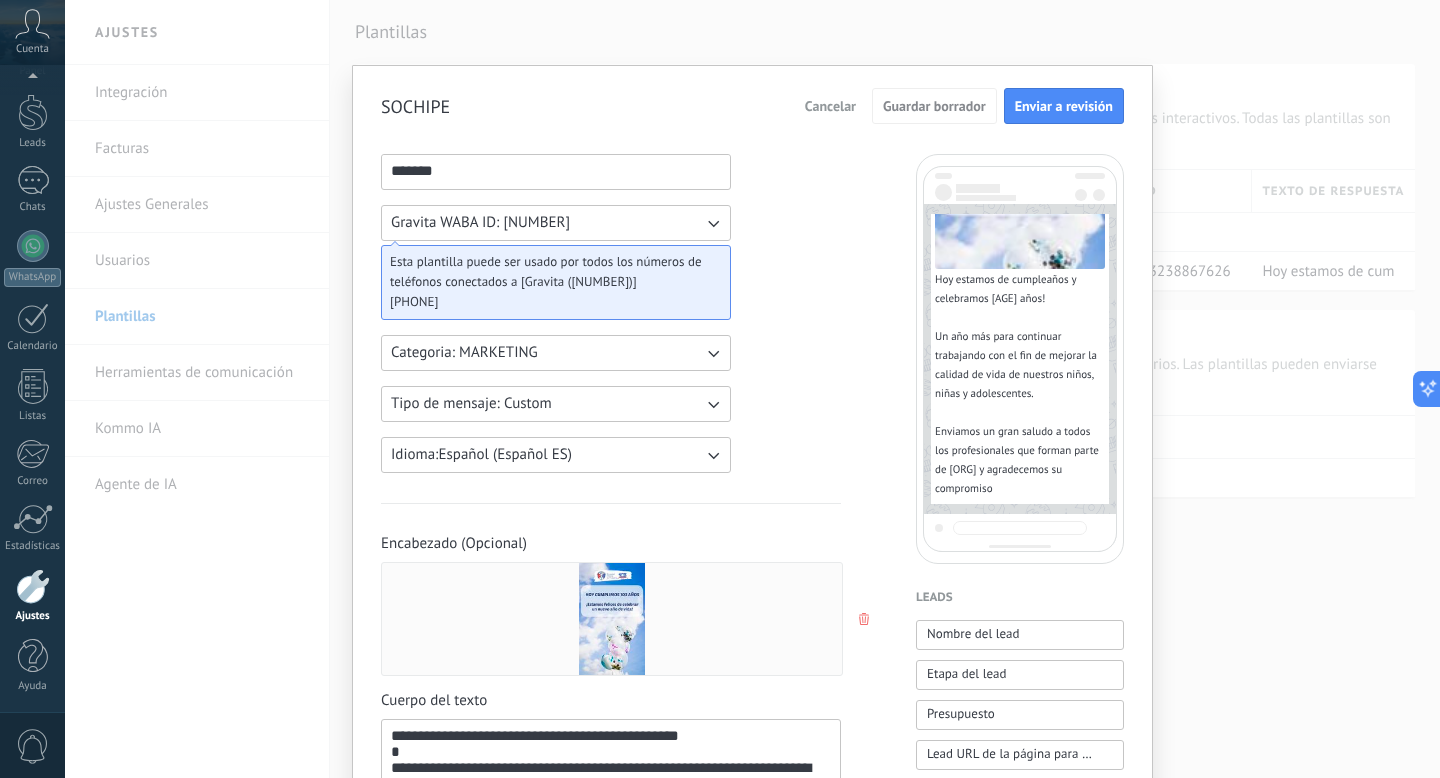 scroll, scrollTop: 0, scrollLeft: 0, axis: both 